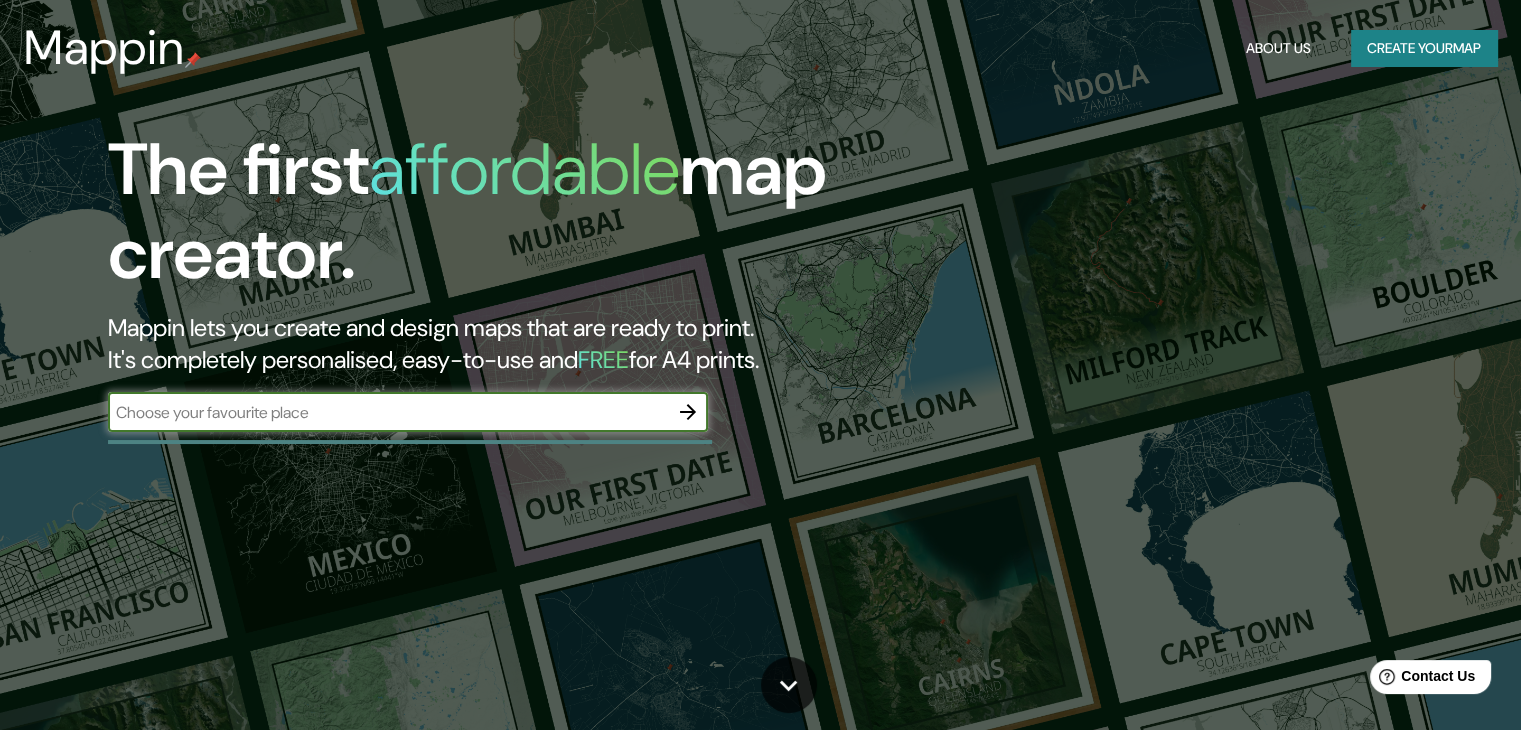 scroll, scrollTop: 0, scrollLeft: 0, axis: both 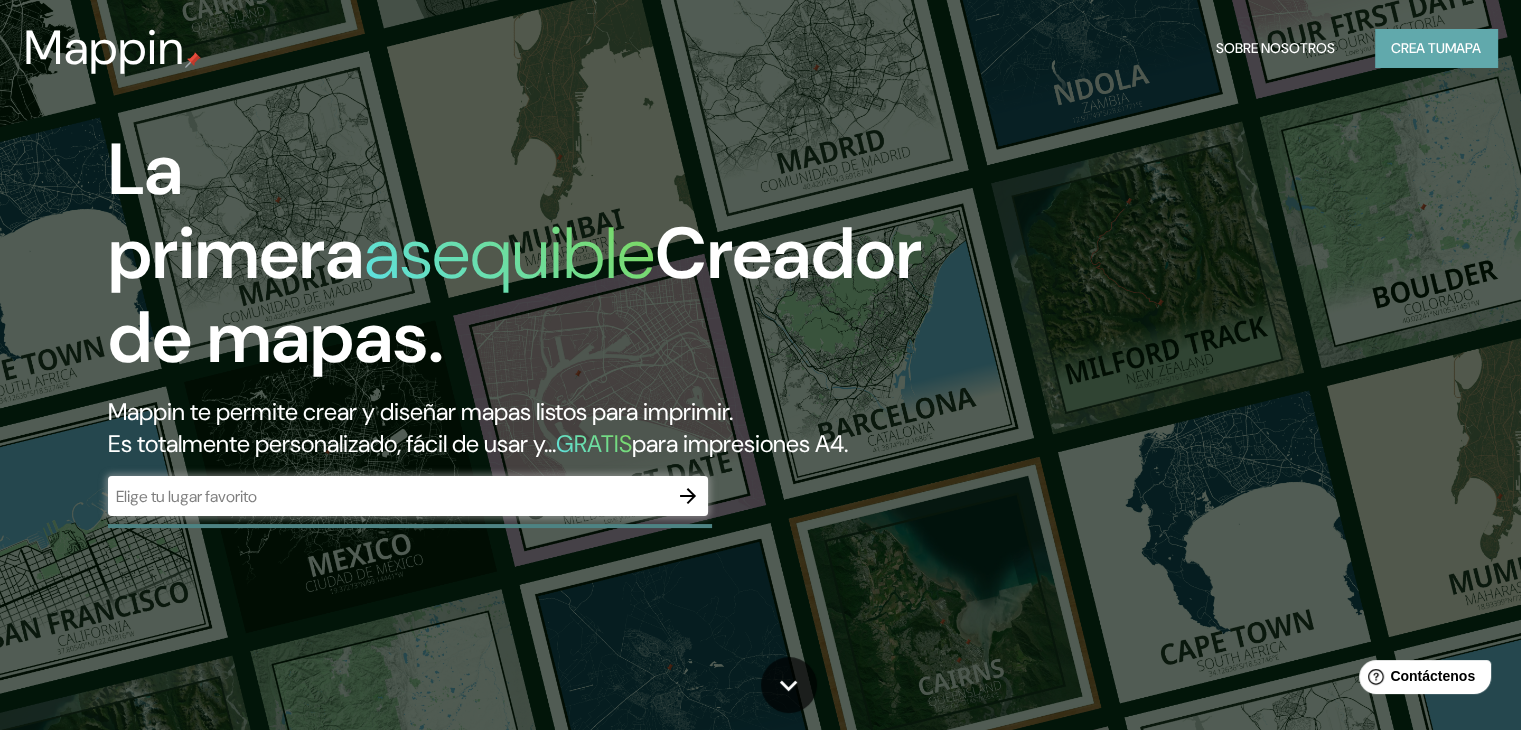 click on "Crea tu  mapa" at bounding box center [1436, 48] 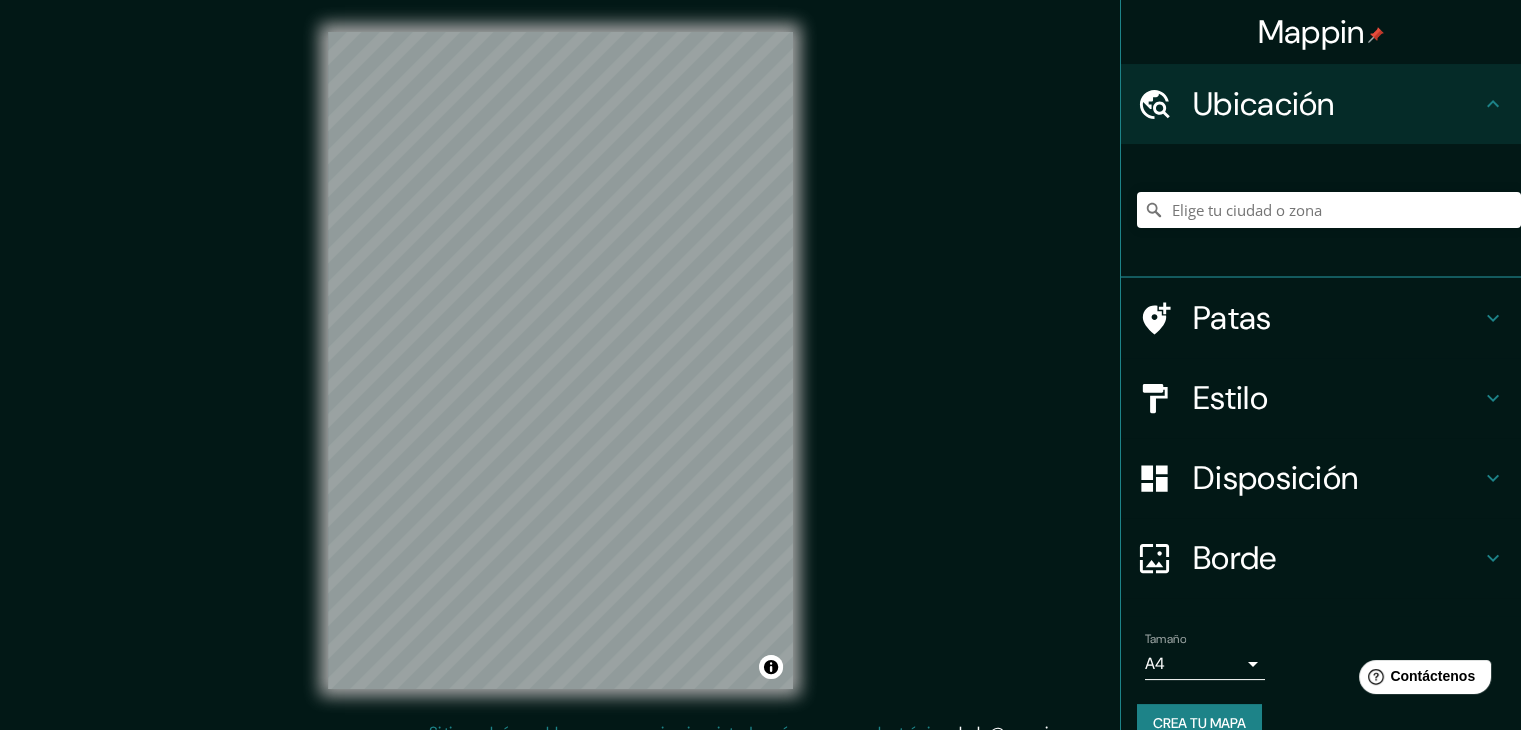 click on "Estilo" at bounding box center [1337, 104] 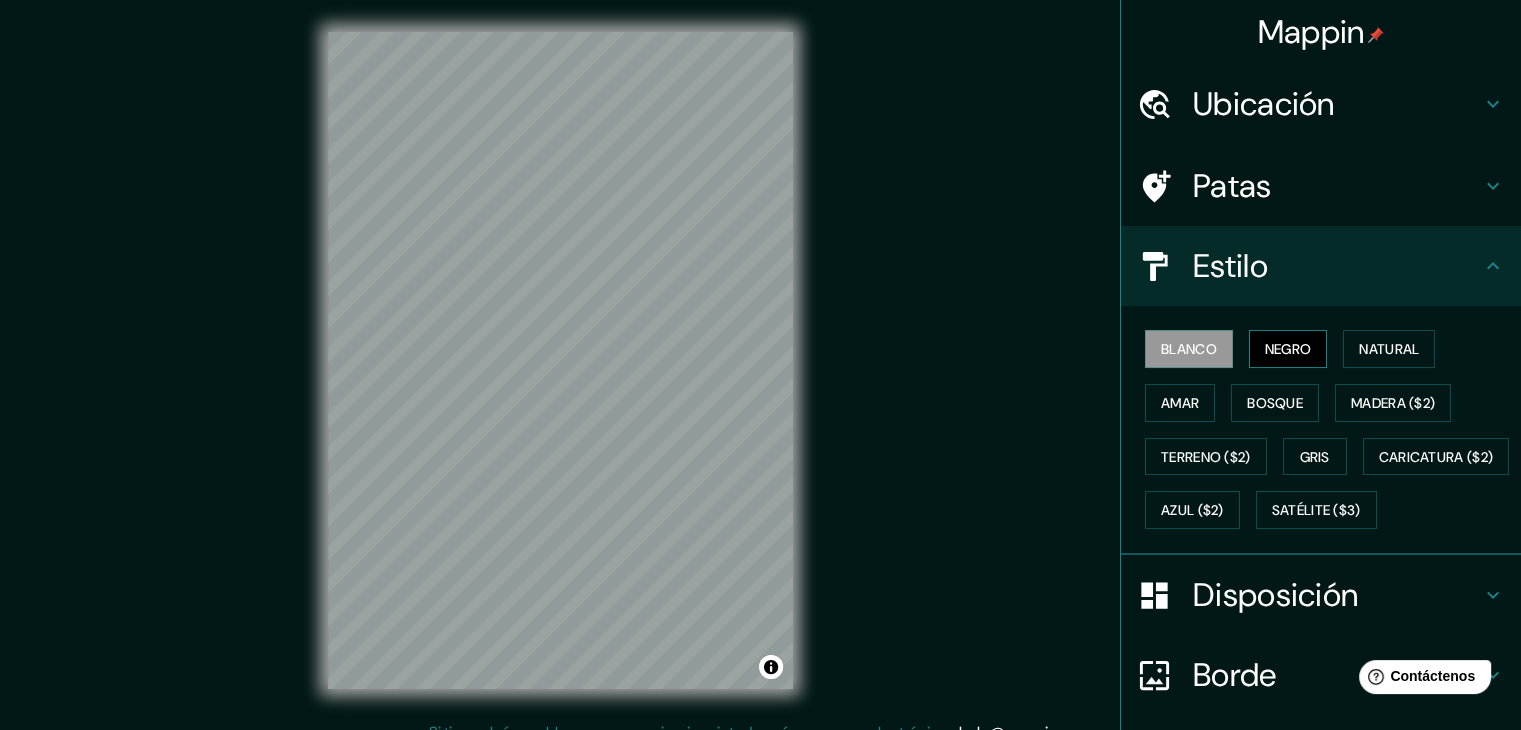 click on "Negro" at bounding box center (1288, 349) 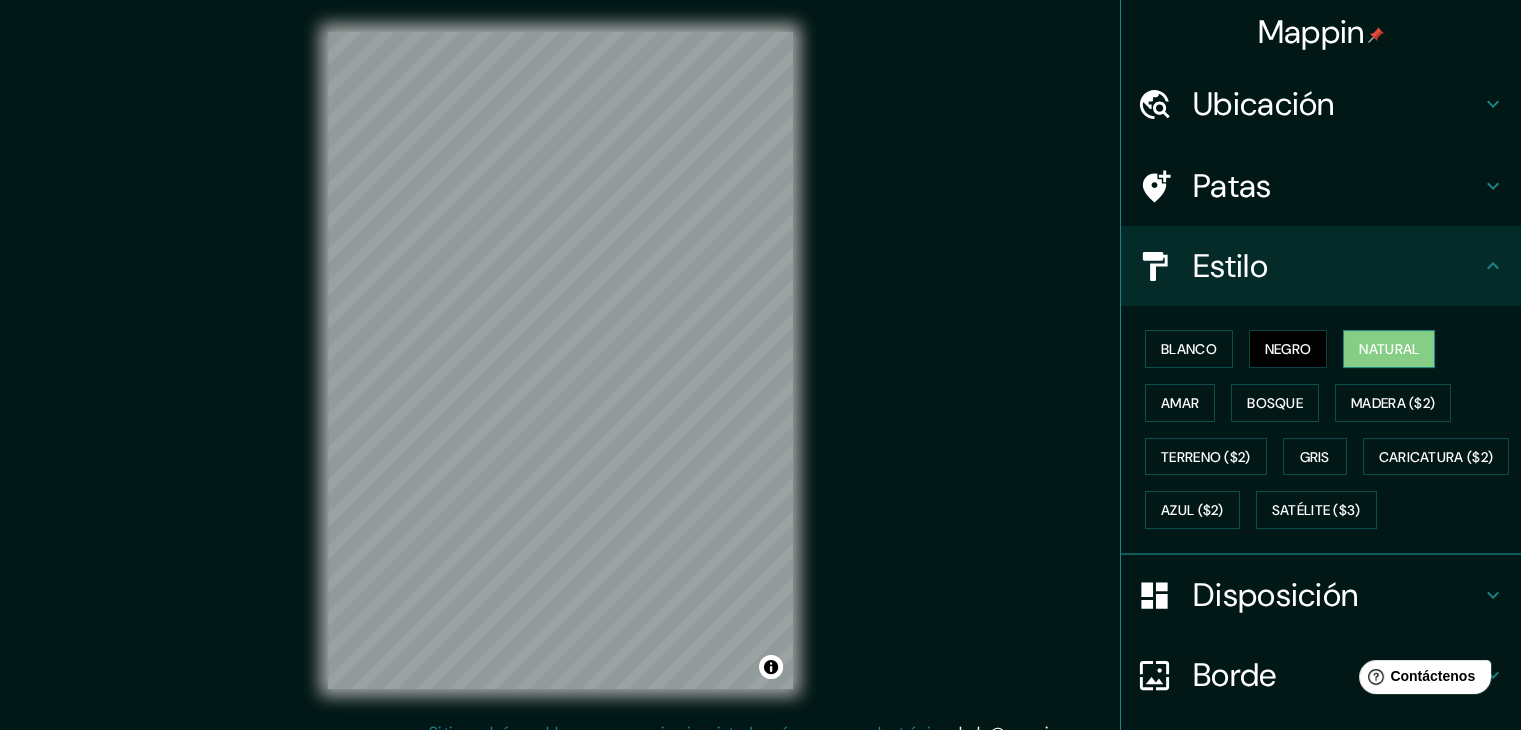 click on "Natural" at bounding box center (1389, 349) 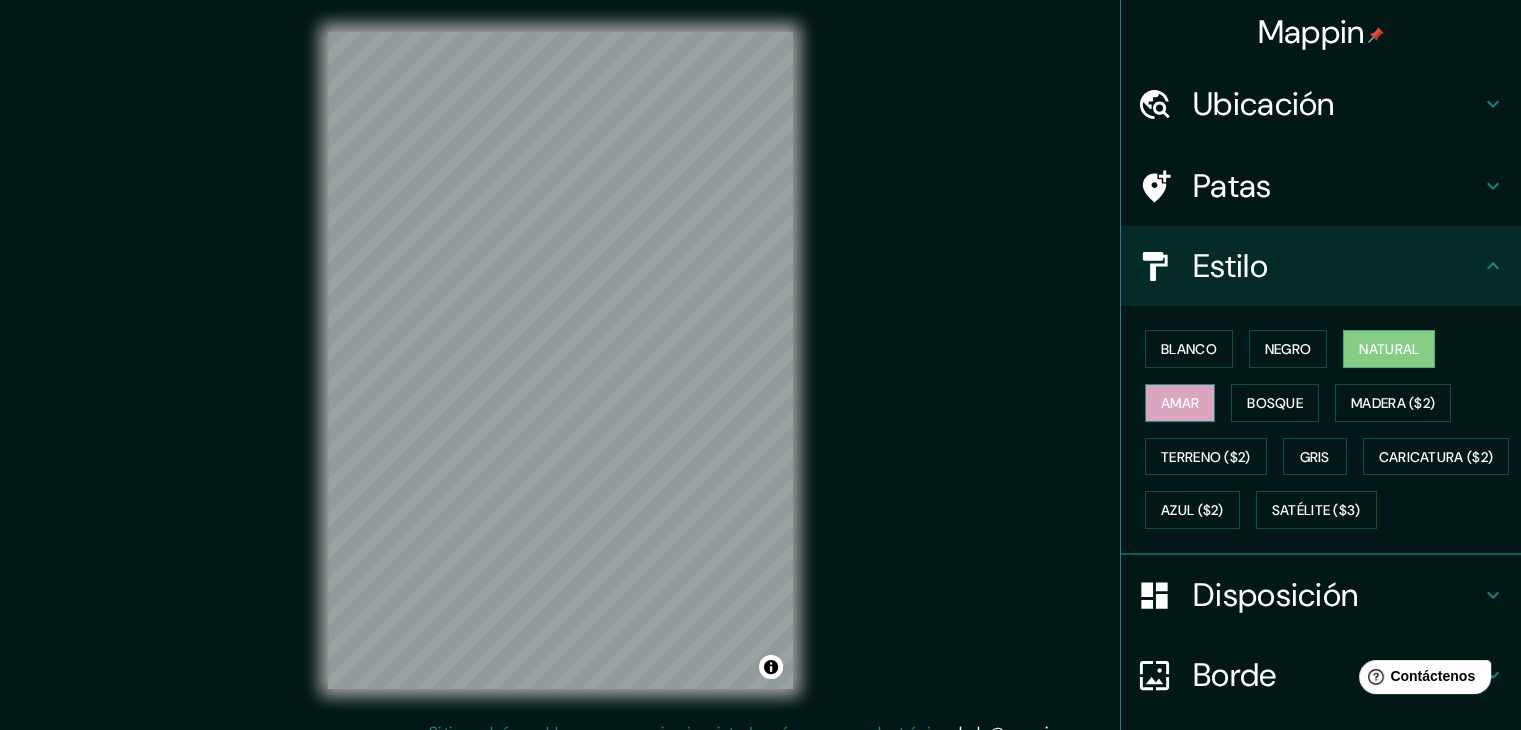 click on "Amar" at bounding box center (1180, 403) 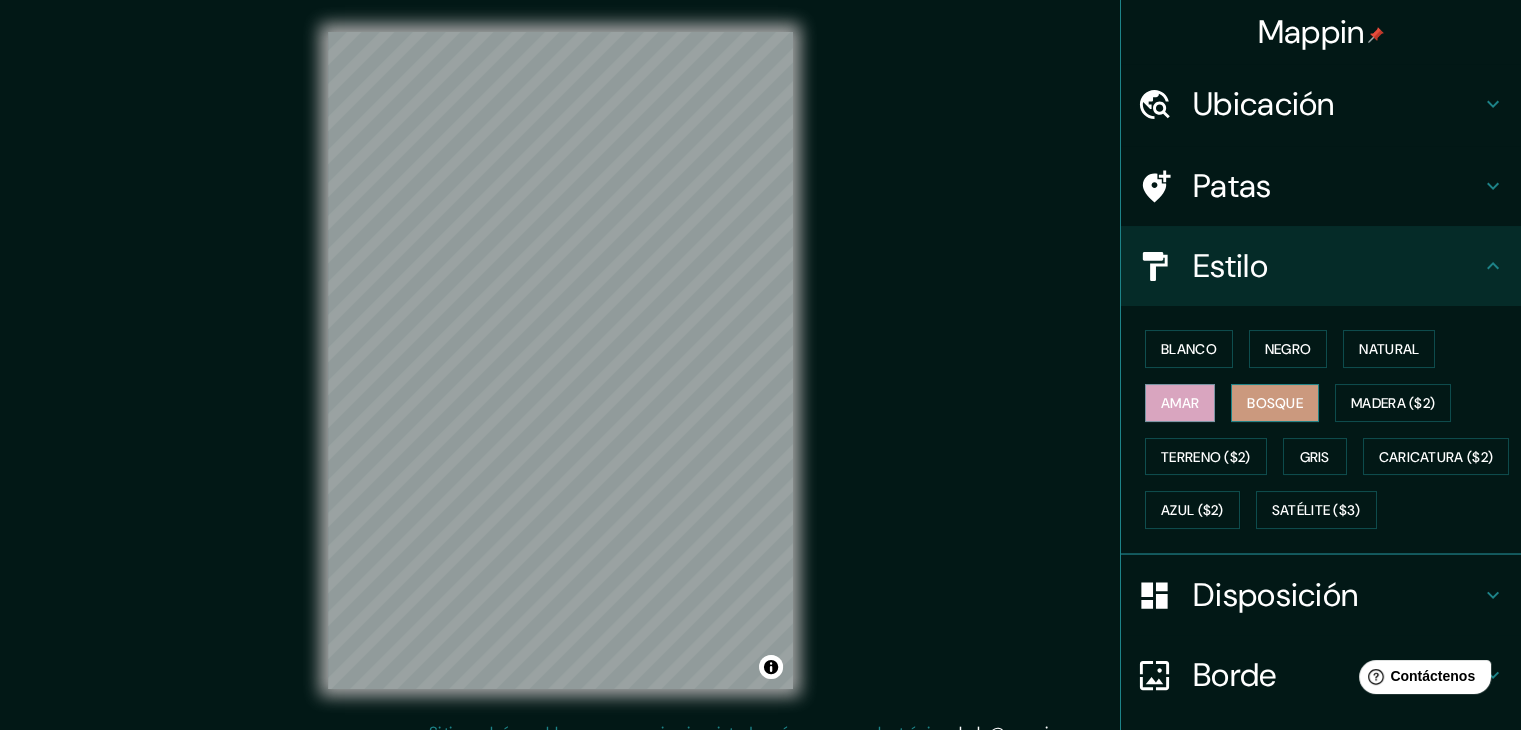click on "Bosque" at bounding box center [1275, 403] 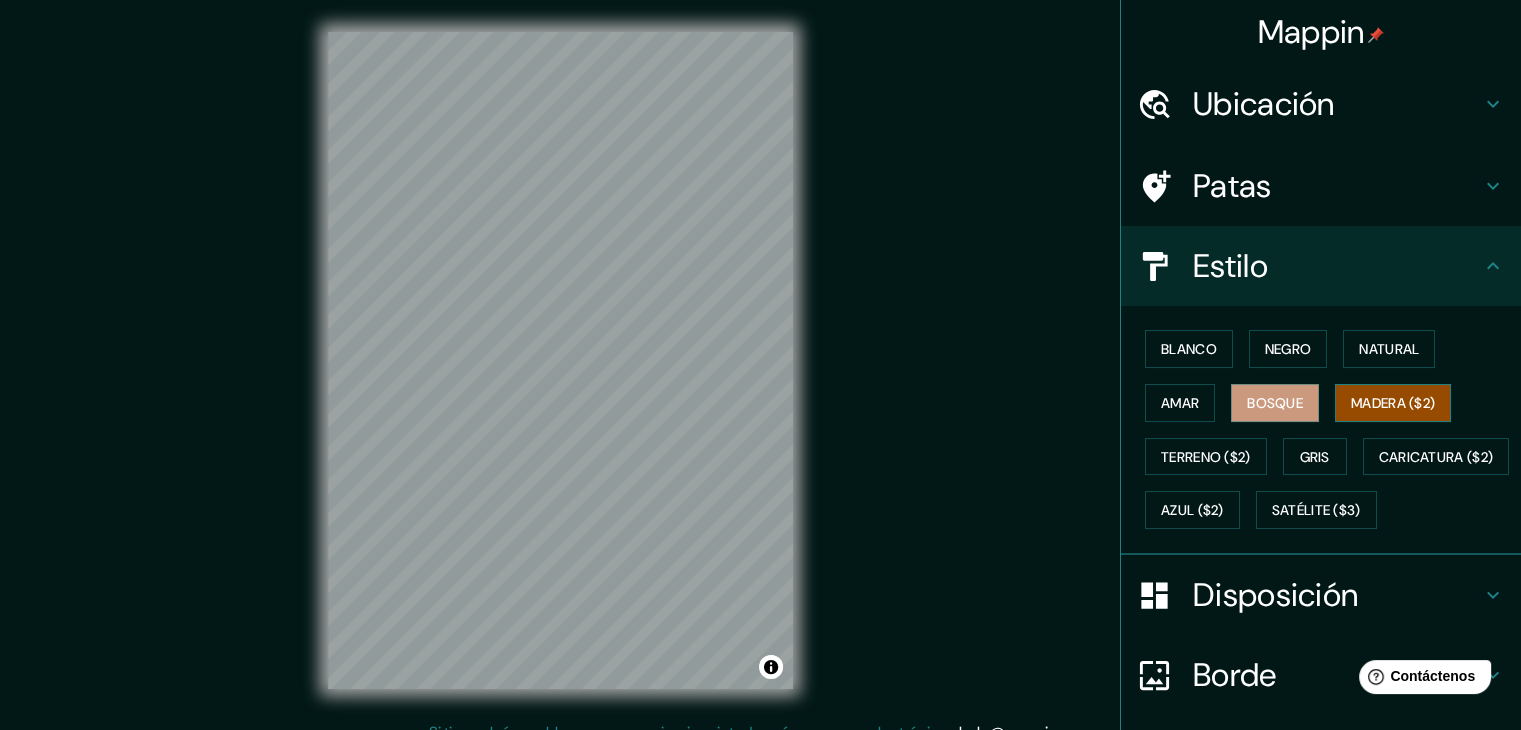 click on "Madera ($2)" at bounding box center [1393, 403] 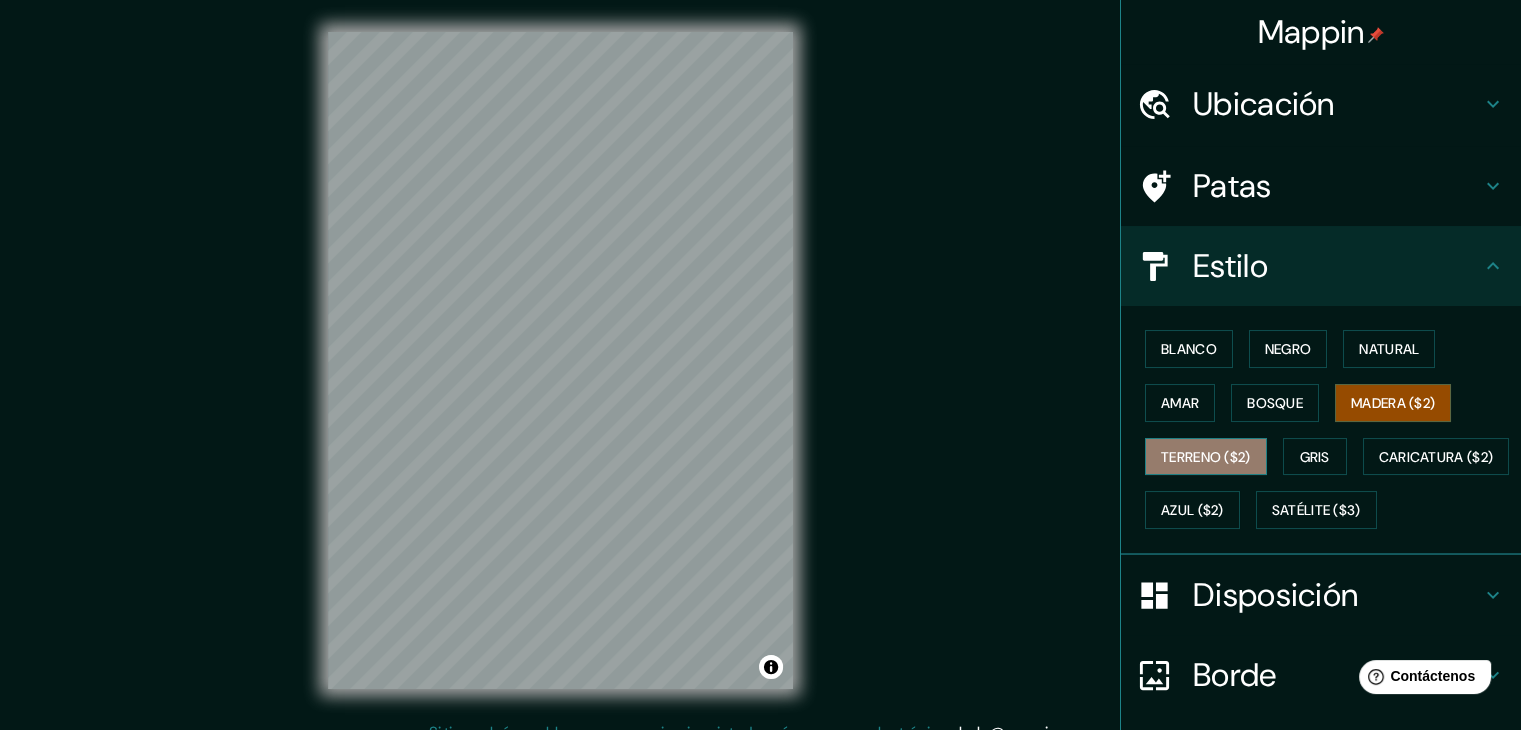 click on "Terreno ($2)" at bounding box center (1206, 457) 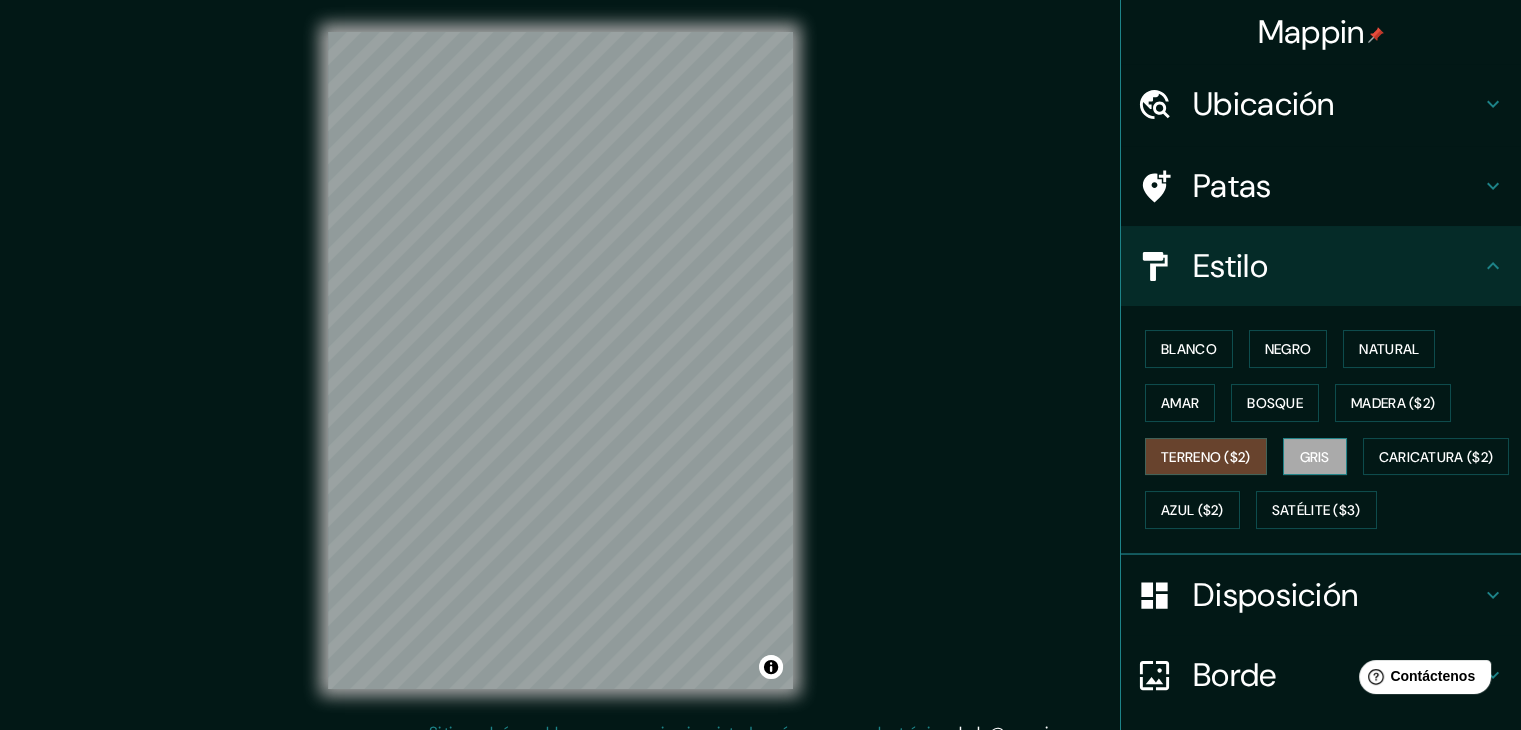 click on "Gris" at bounding box center (1315, 457) 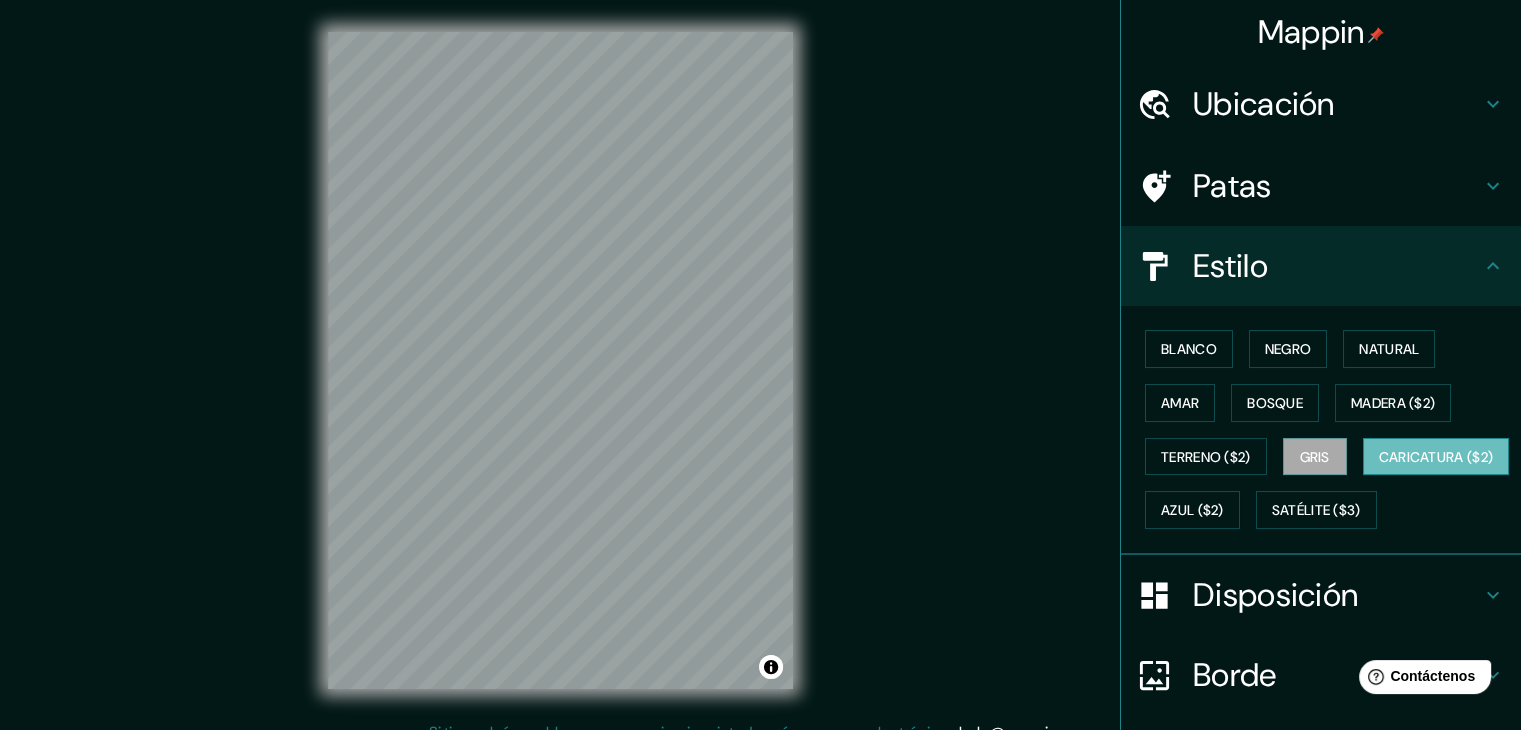 click on "Caricatura ($2)" at bounding box center (1436, 457) 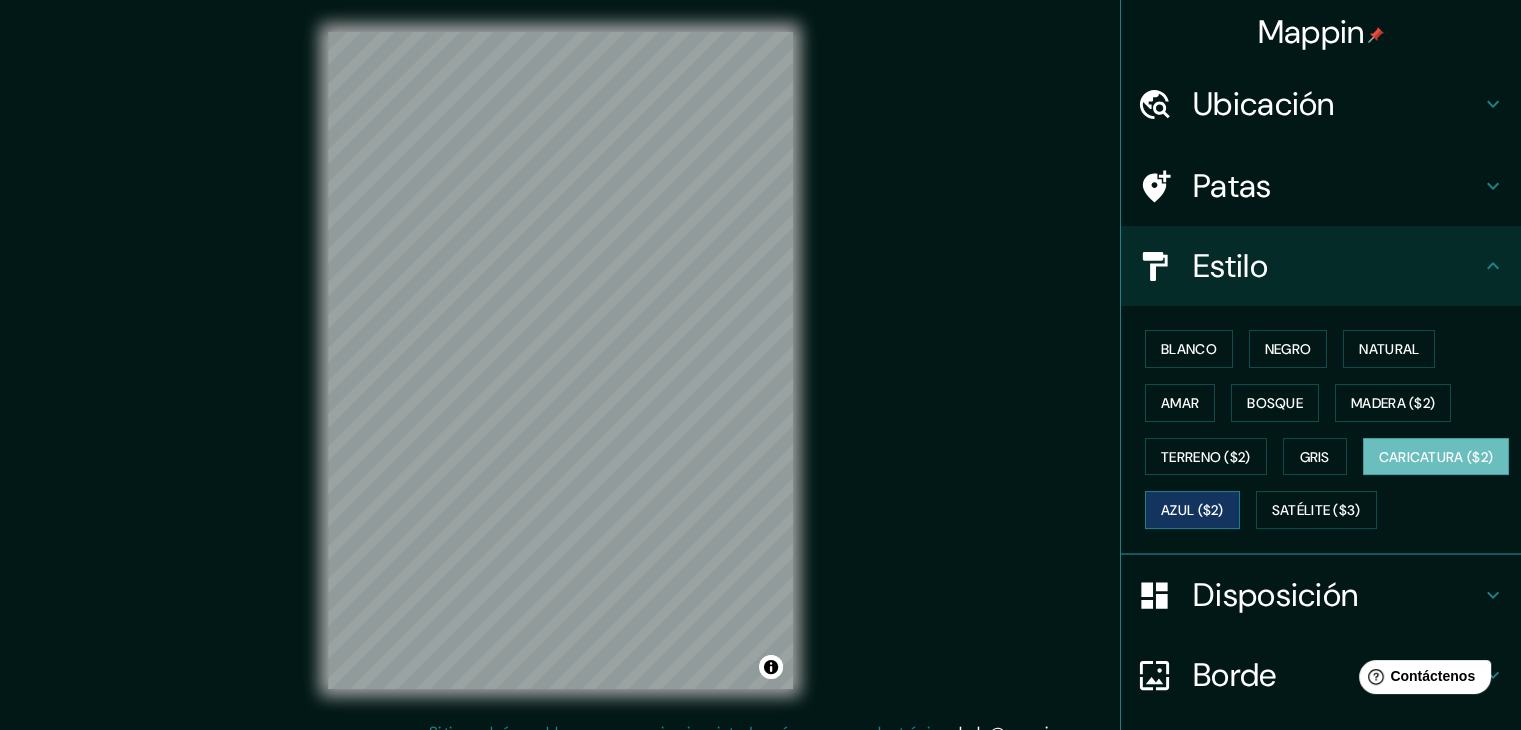 click on "Azul ($2)" at bounding box center [1192, 511] 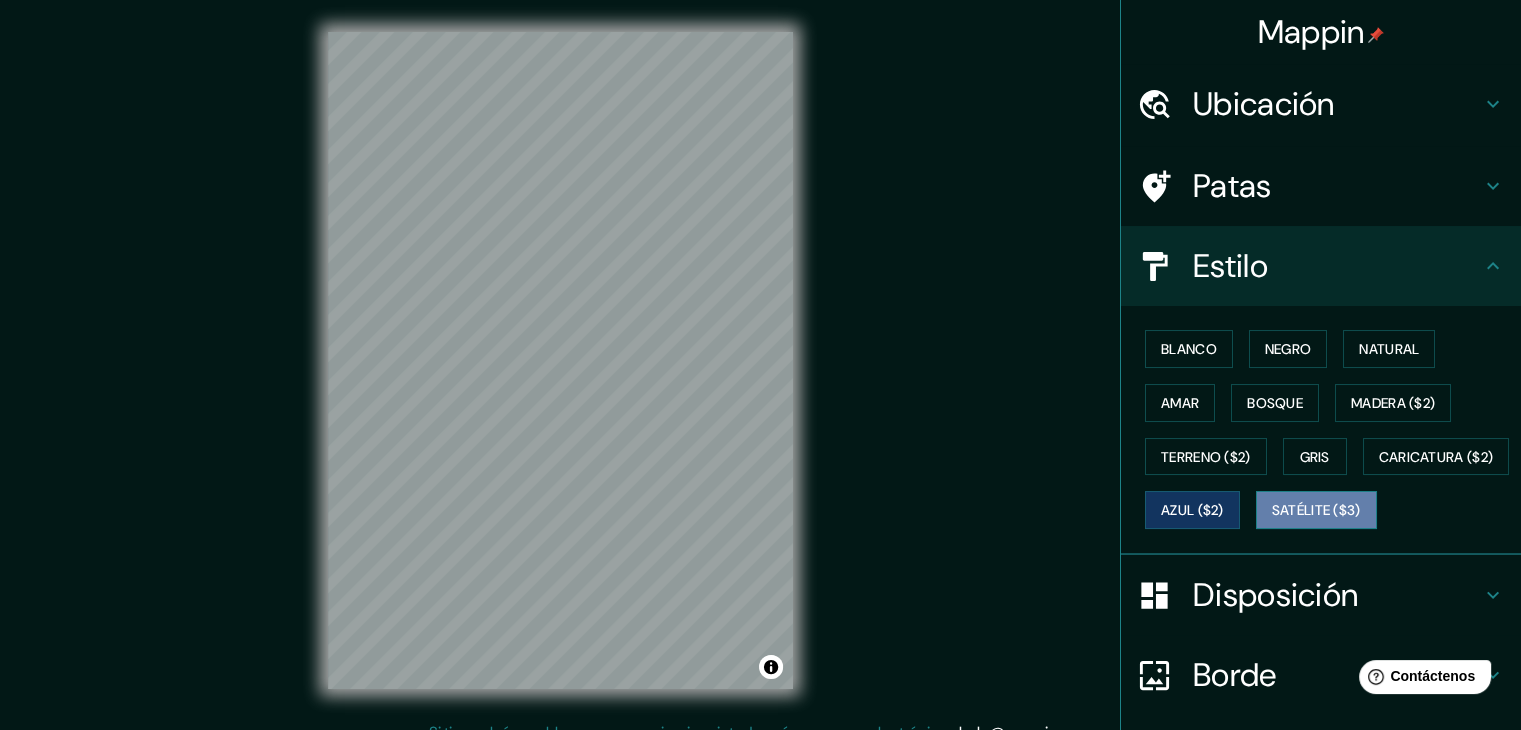 click on "Satélite ($3)" at bounding box center (1316, 511) 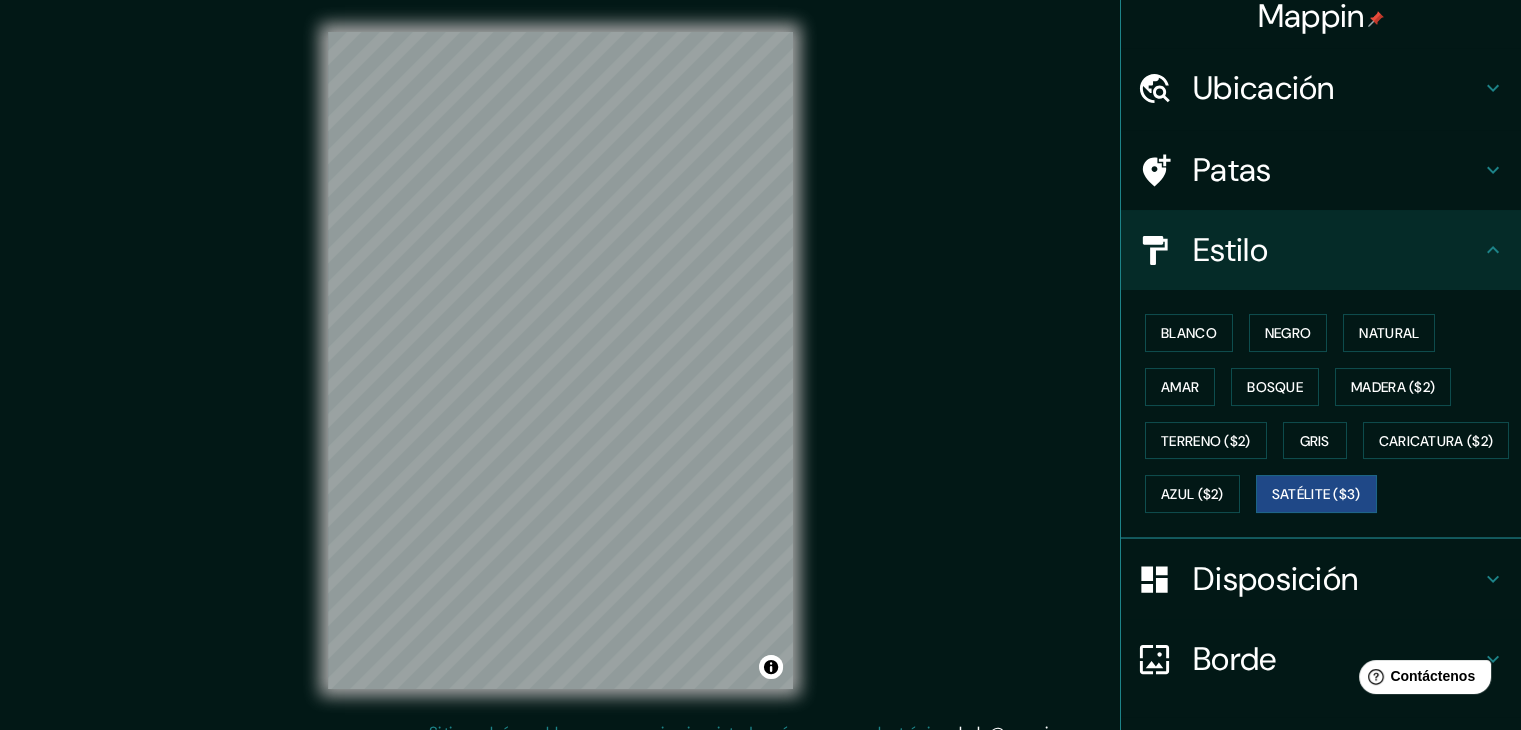 scroll, scrollTop: 0, scrollLeft: 0, axis: both 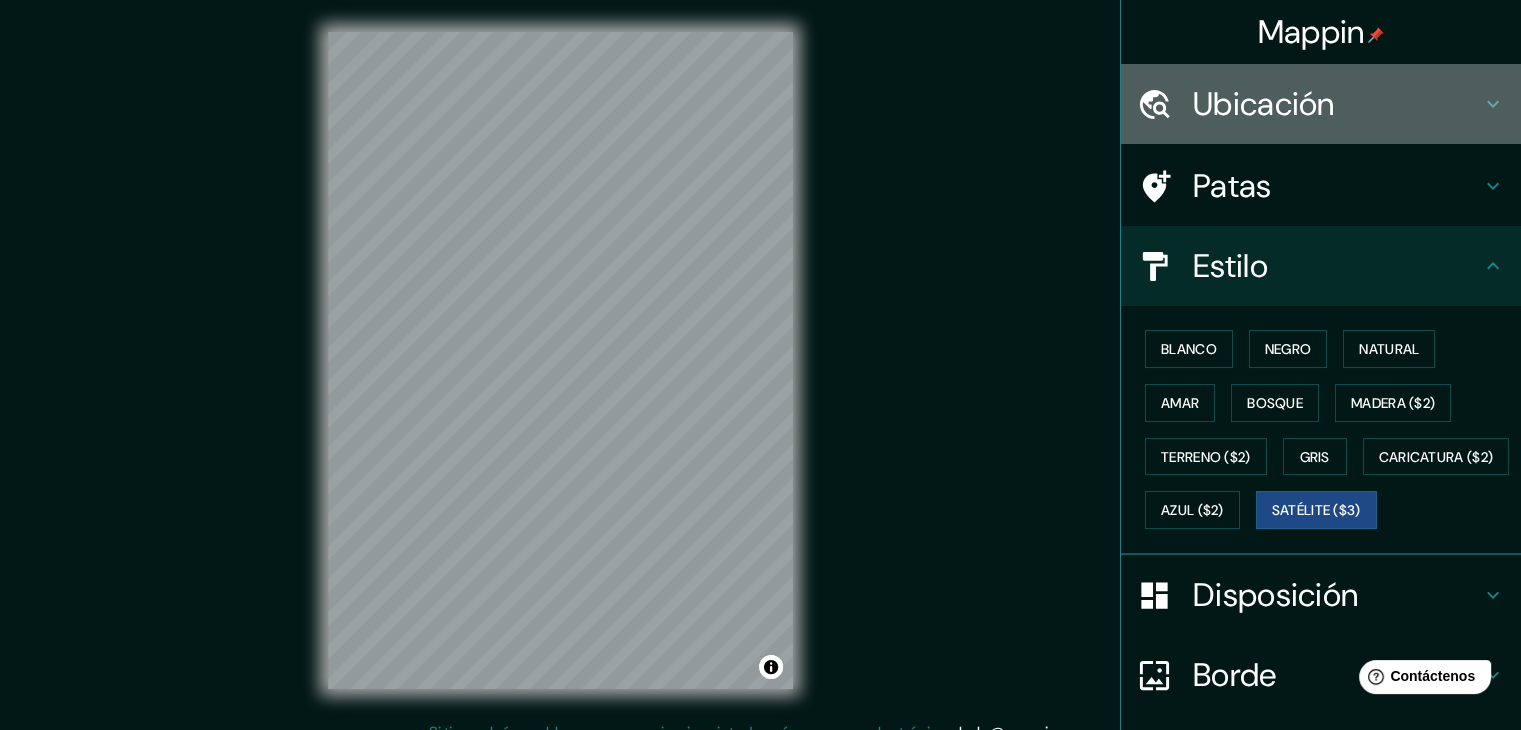 click on "Ubicación" at bounding box center (1337, 104) 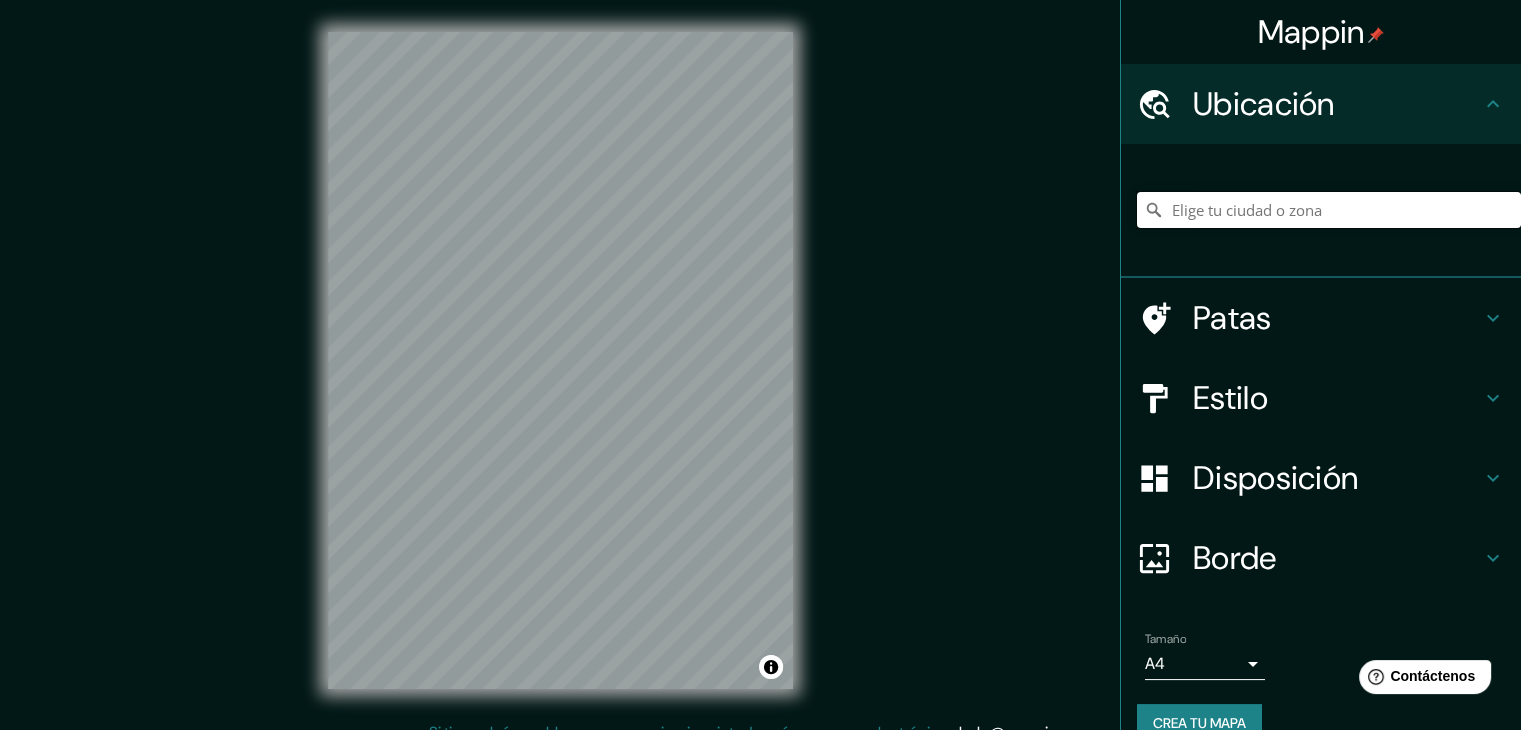 click at bounding box center (1329, 210) 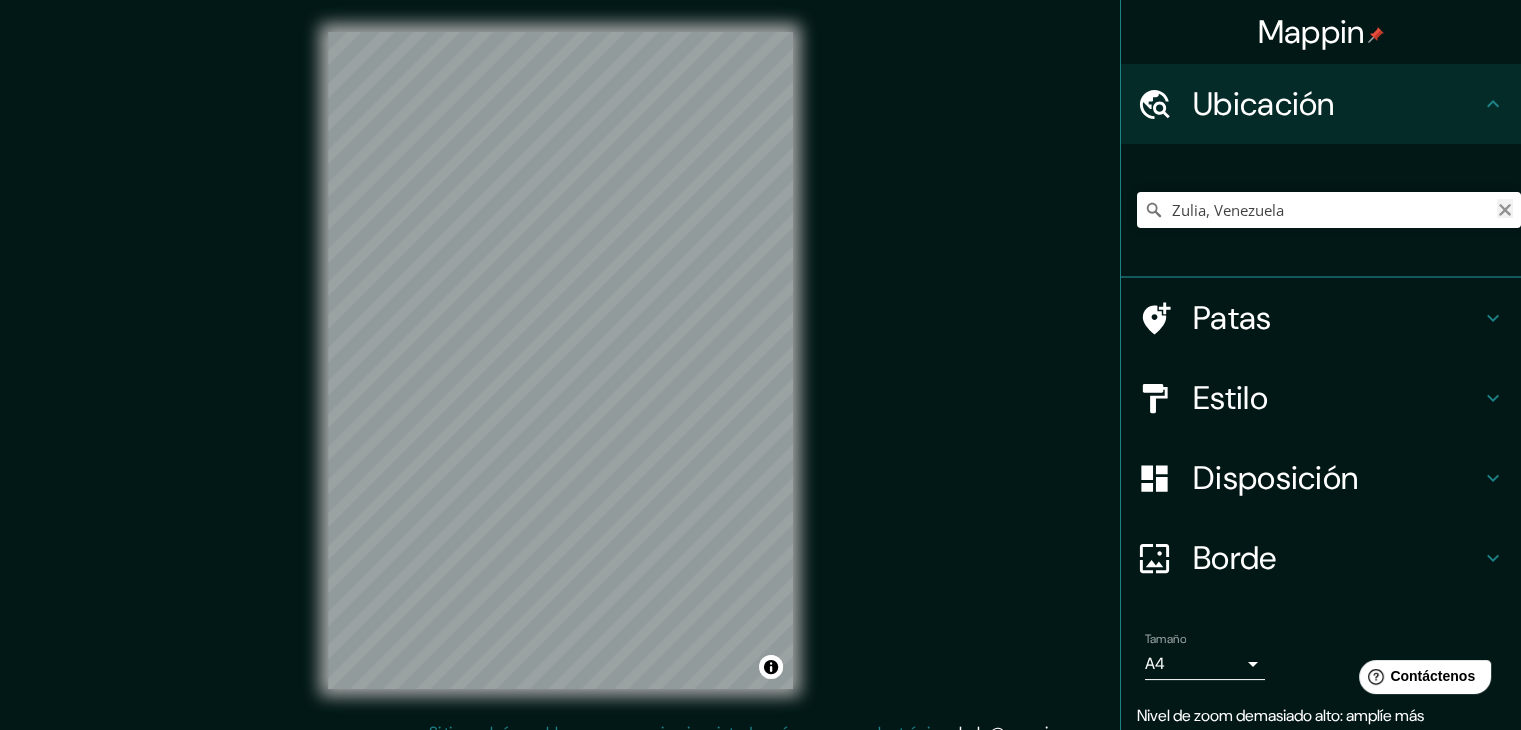 click at bounding box center (1505, 210) 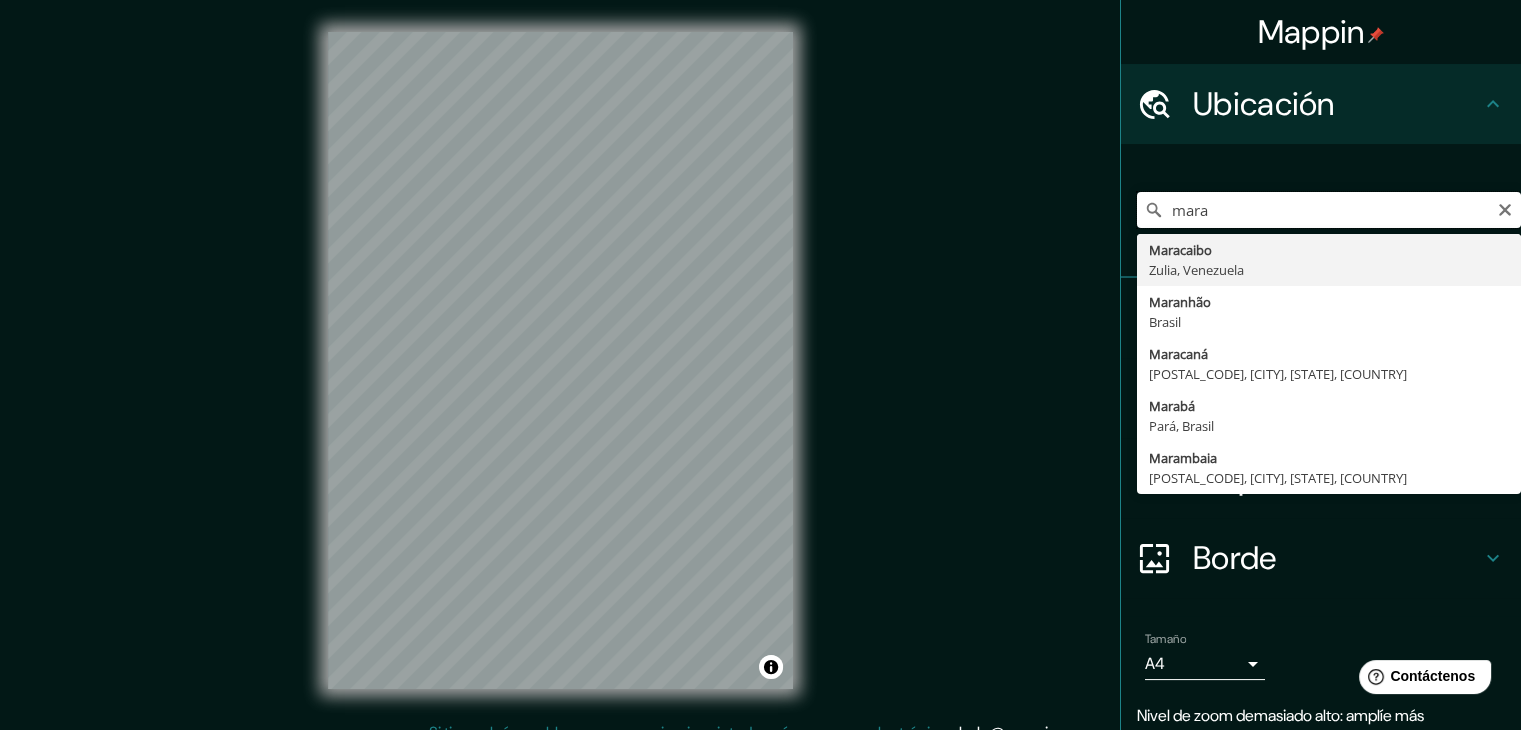 type on "mara" 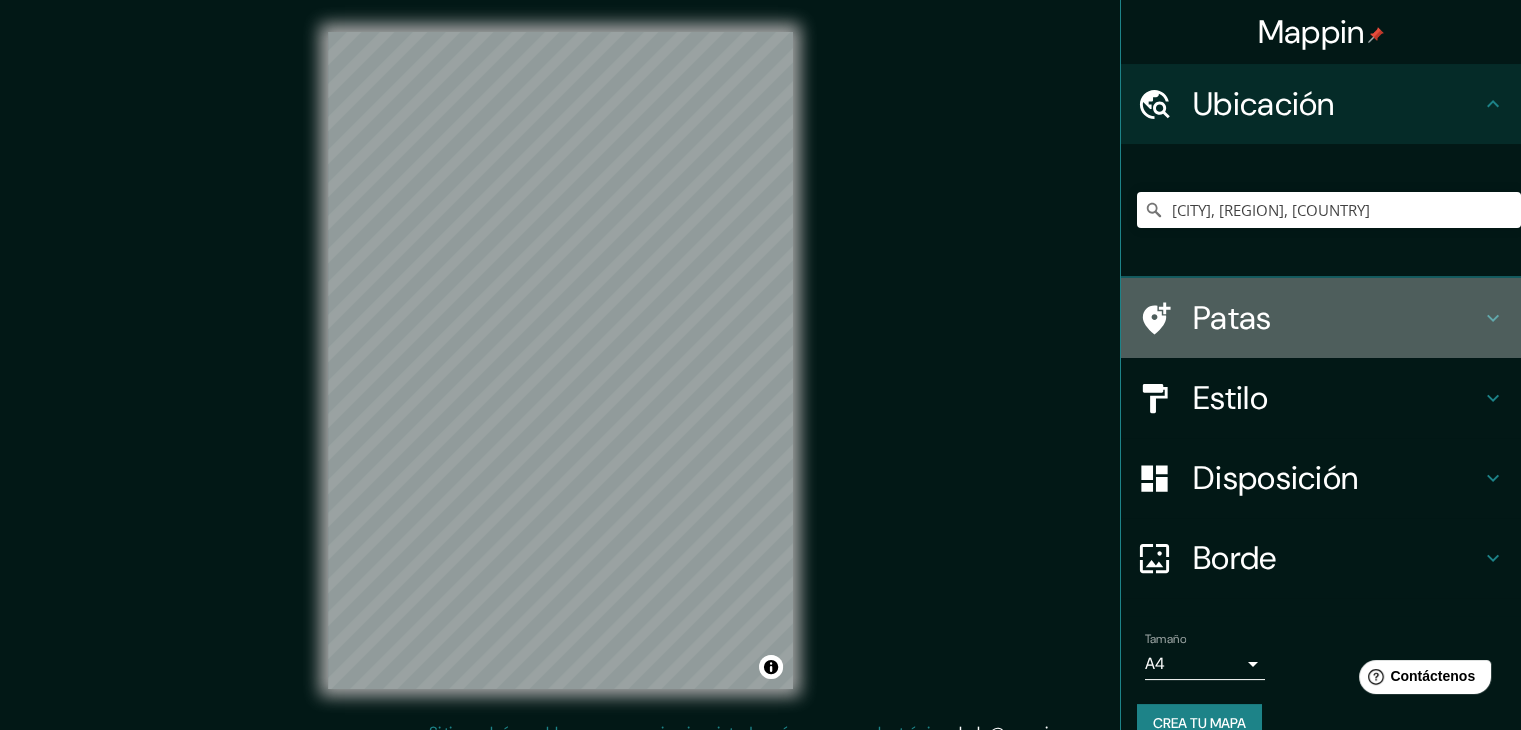 click on "Patas" at bounding box center (1264, 104) 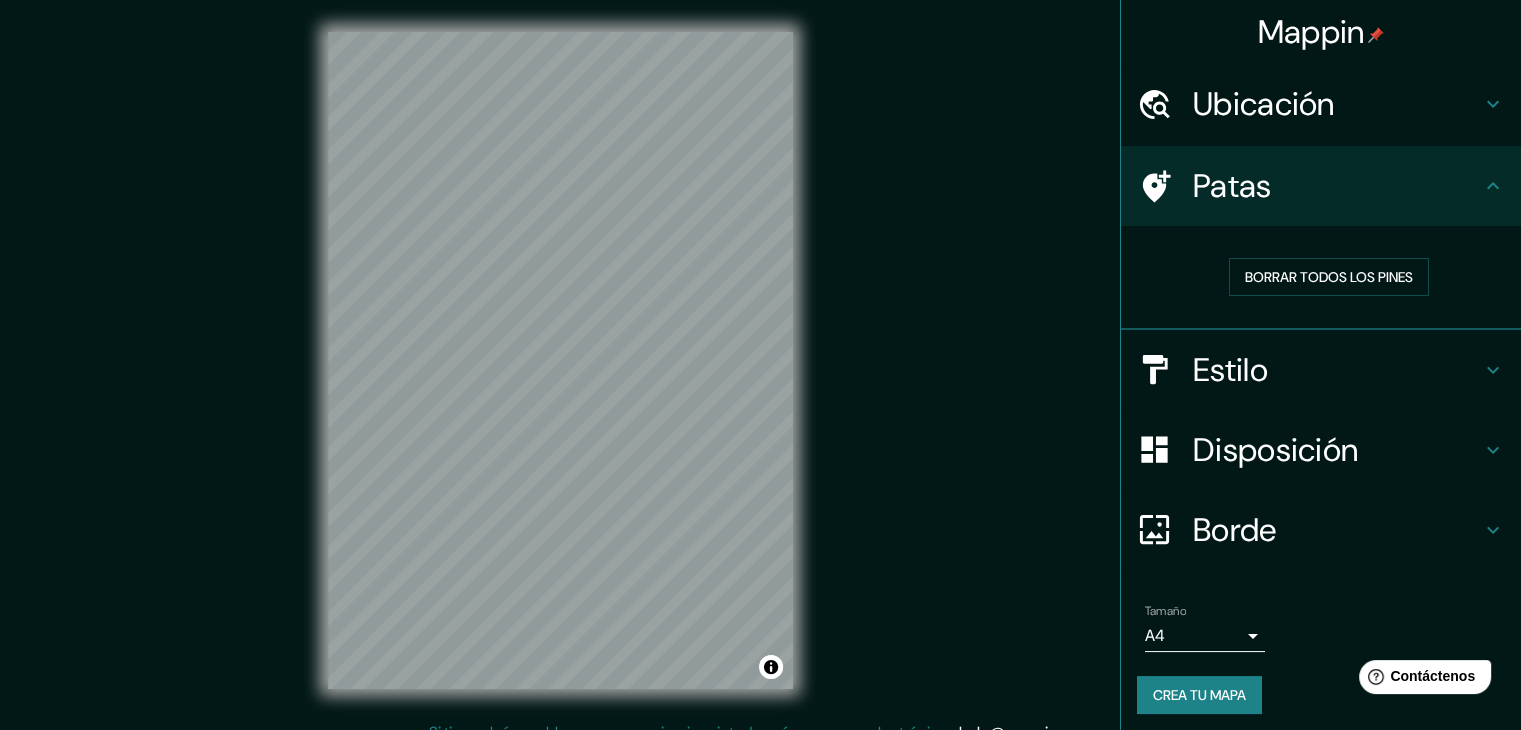 click on "Patas" at bounding box center [1337, 104] 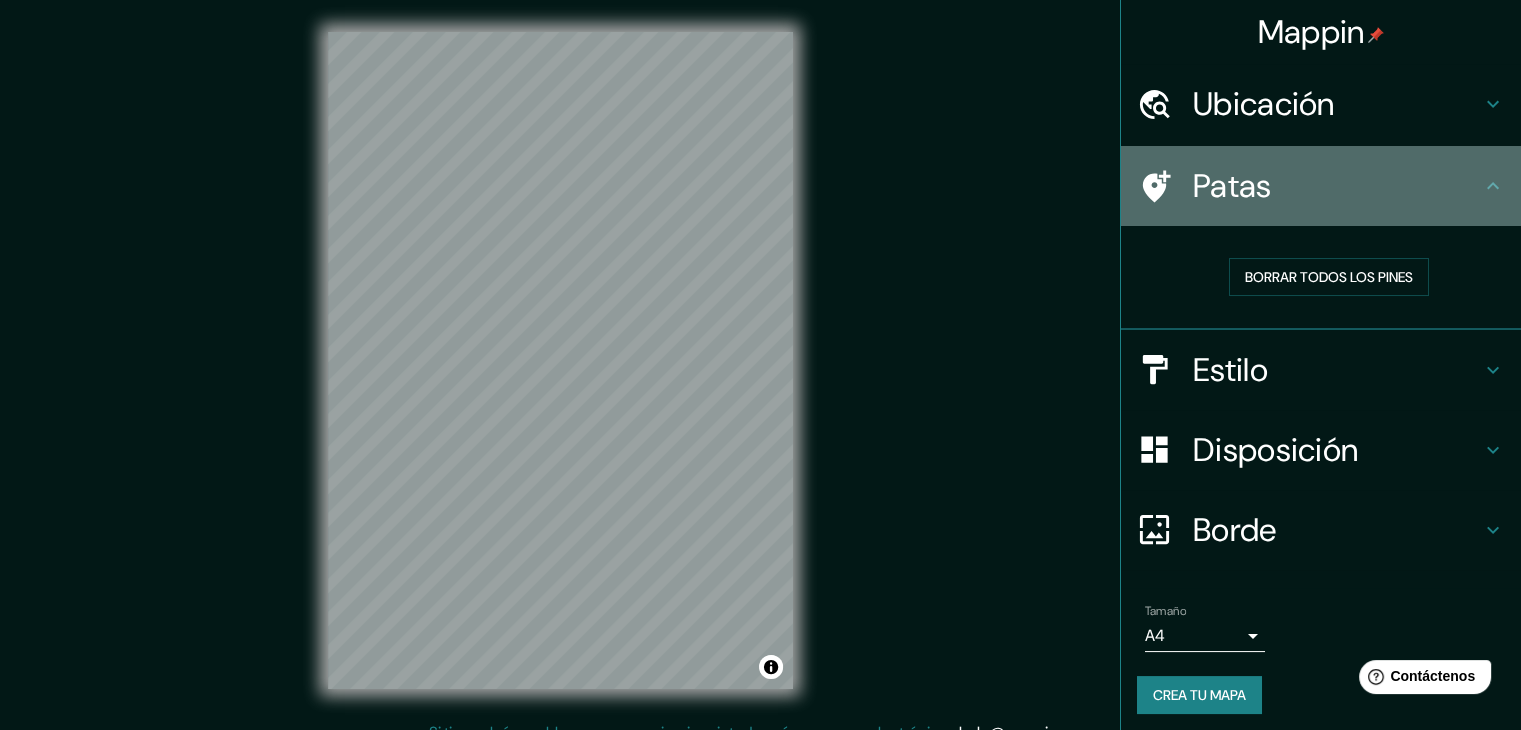 click on "Patas" at bounding box center (1337, 104) 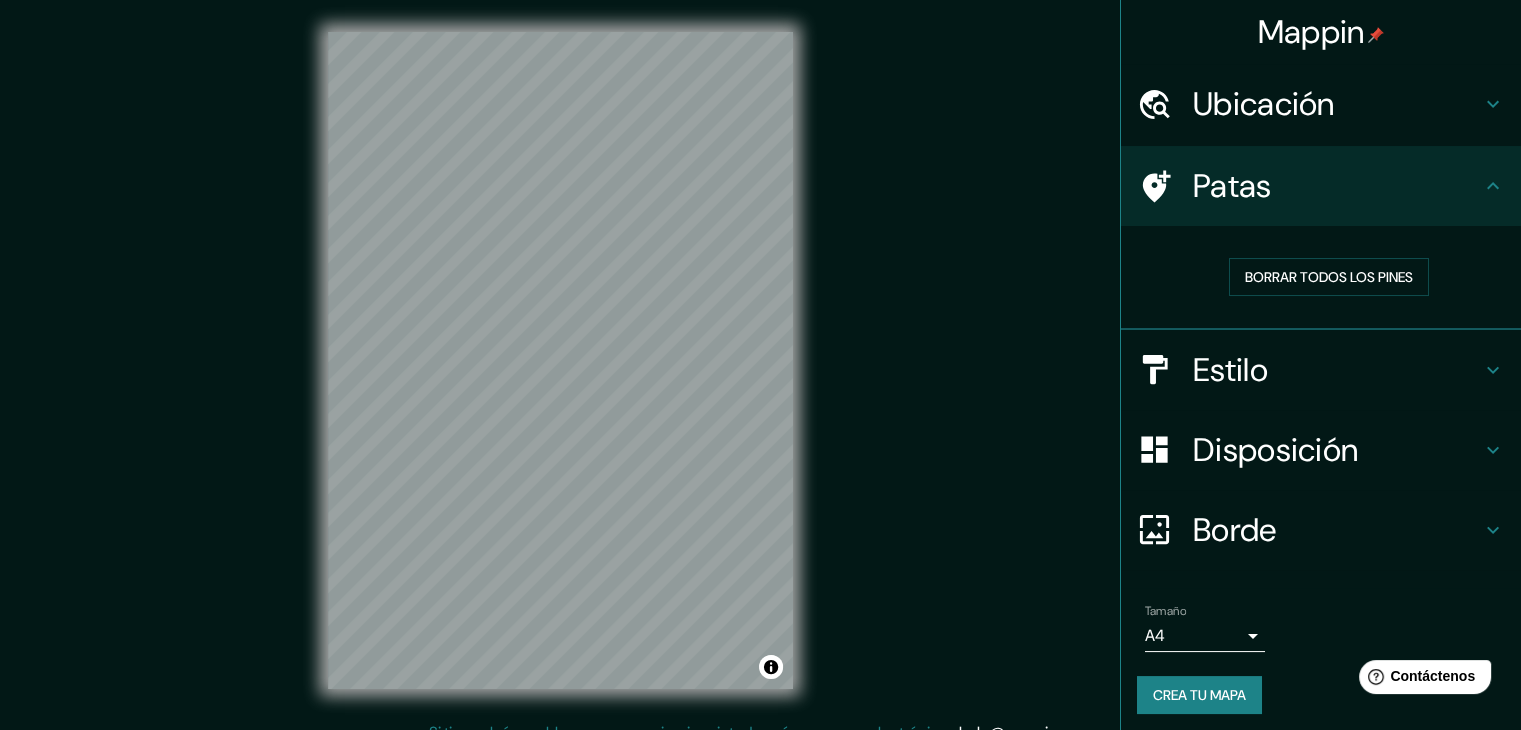 click on "Ubicación" at bounding box center [1337, 104] 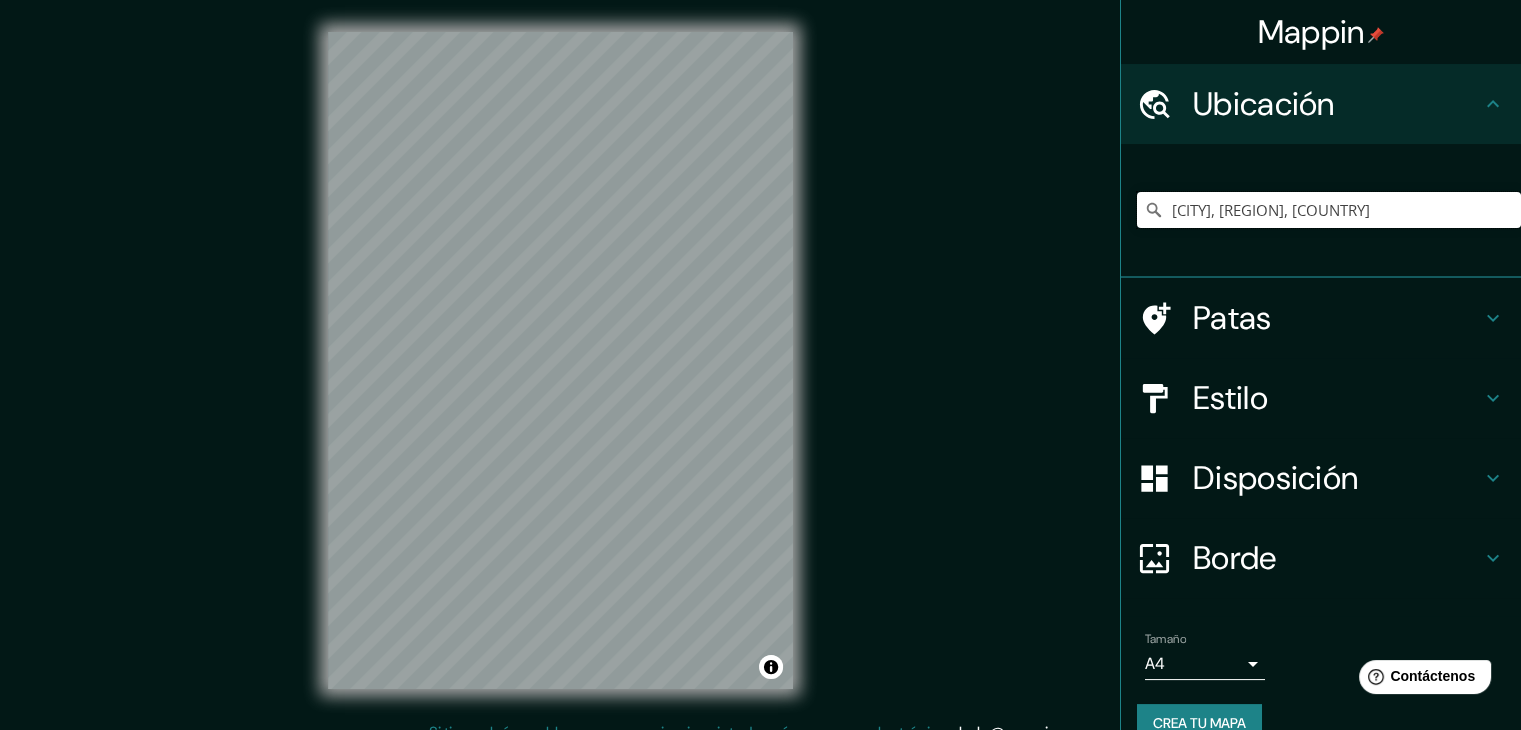 drag, startPoint x: 1408, startPoint y: 221, endPoint x: 1053, endPoint y: 225, distance: 355.02252 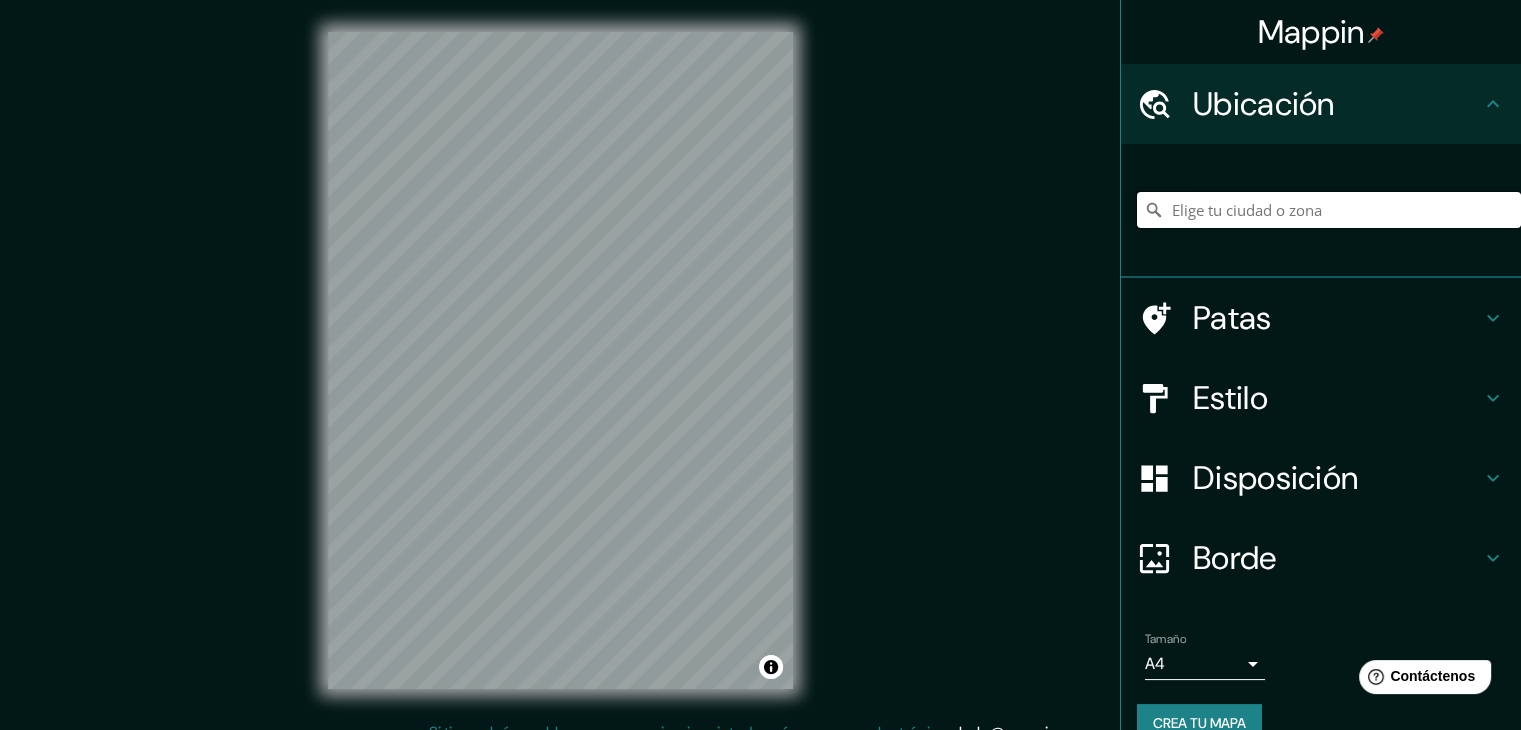 paste on "Facultad de Arquitectura y Diseño" 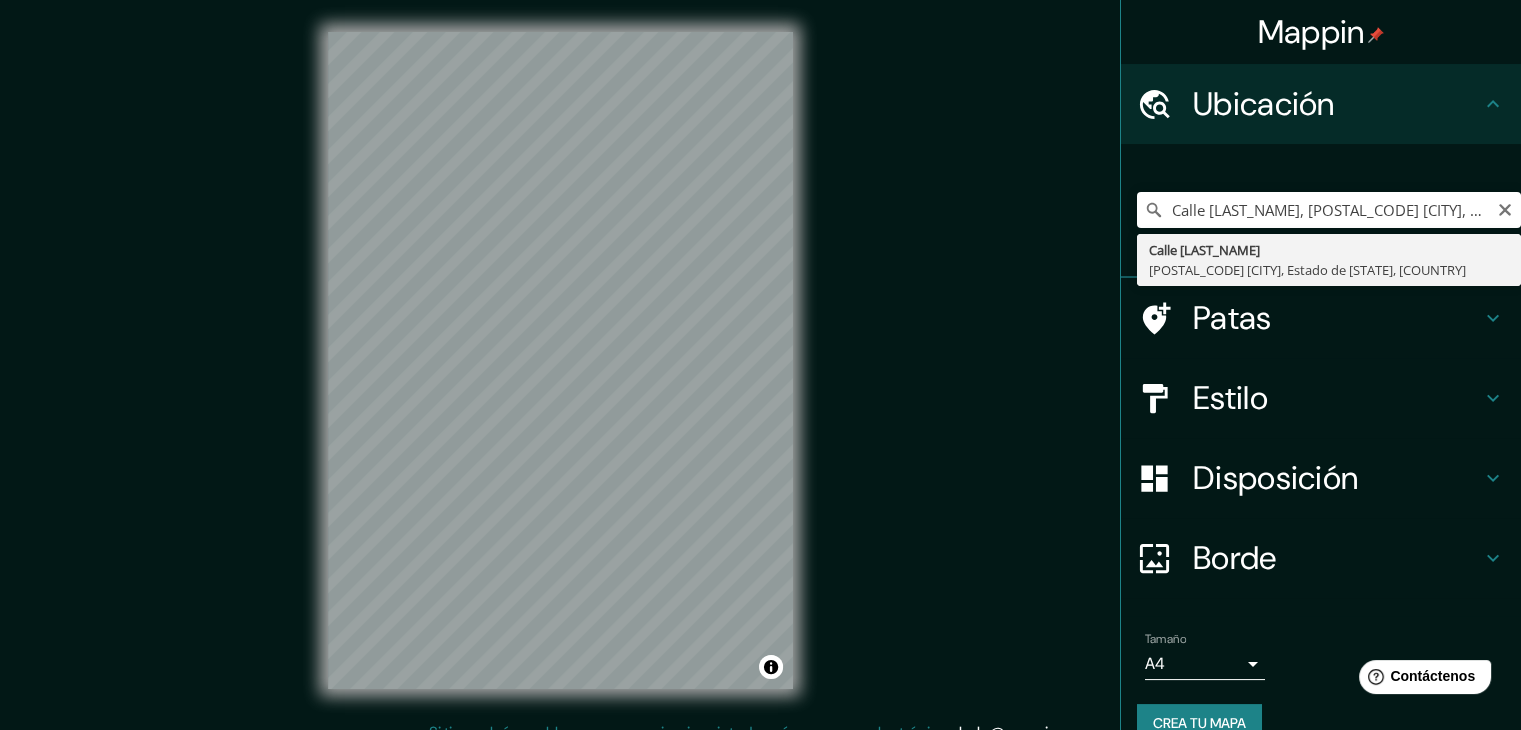 click on "Calle [LAST_NAME], [POSTAL_CODE] [CITY], Estado de [STATE], [COUNTRY] Calle [LAST_NAME] [POSTAL_CODE] [CITY], Estado de [STATE], [COUNTRY]" at bounding box center (1321, 211) 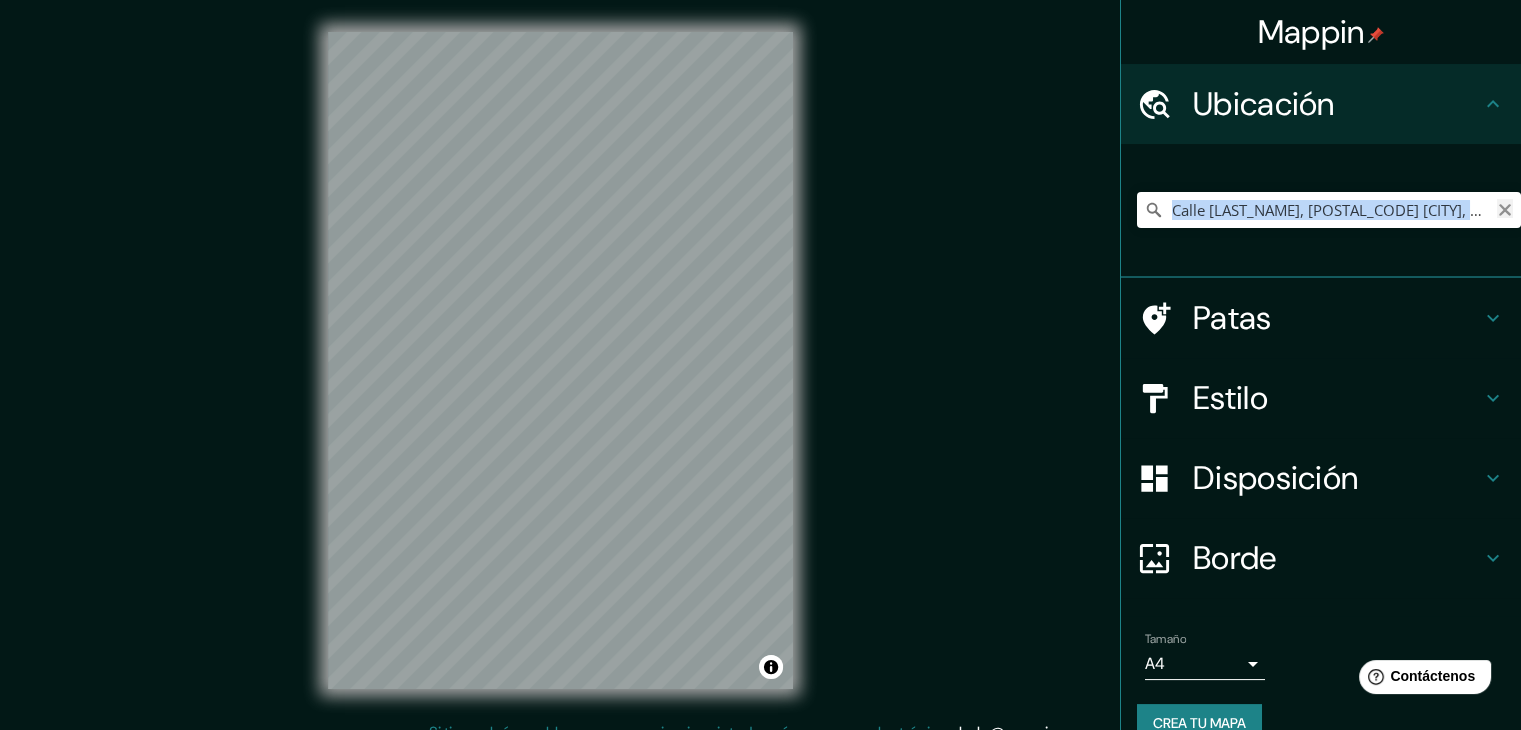 click at bounding box center [1505, 210] 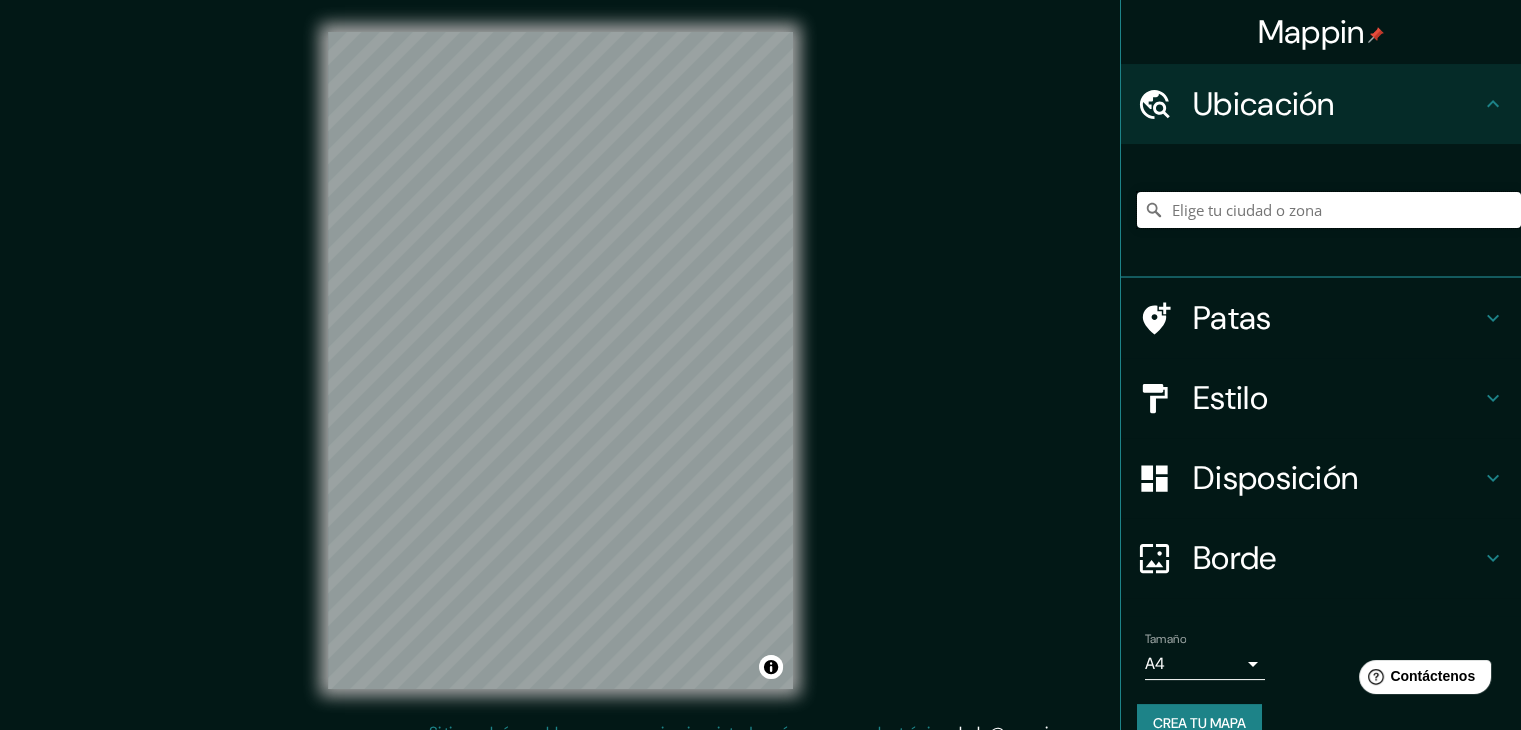 click at bounding box center (1329, 210) 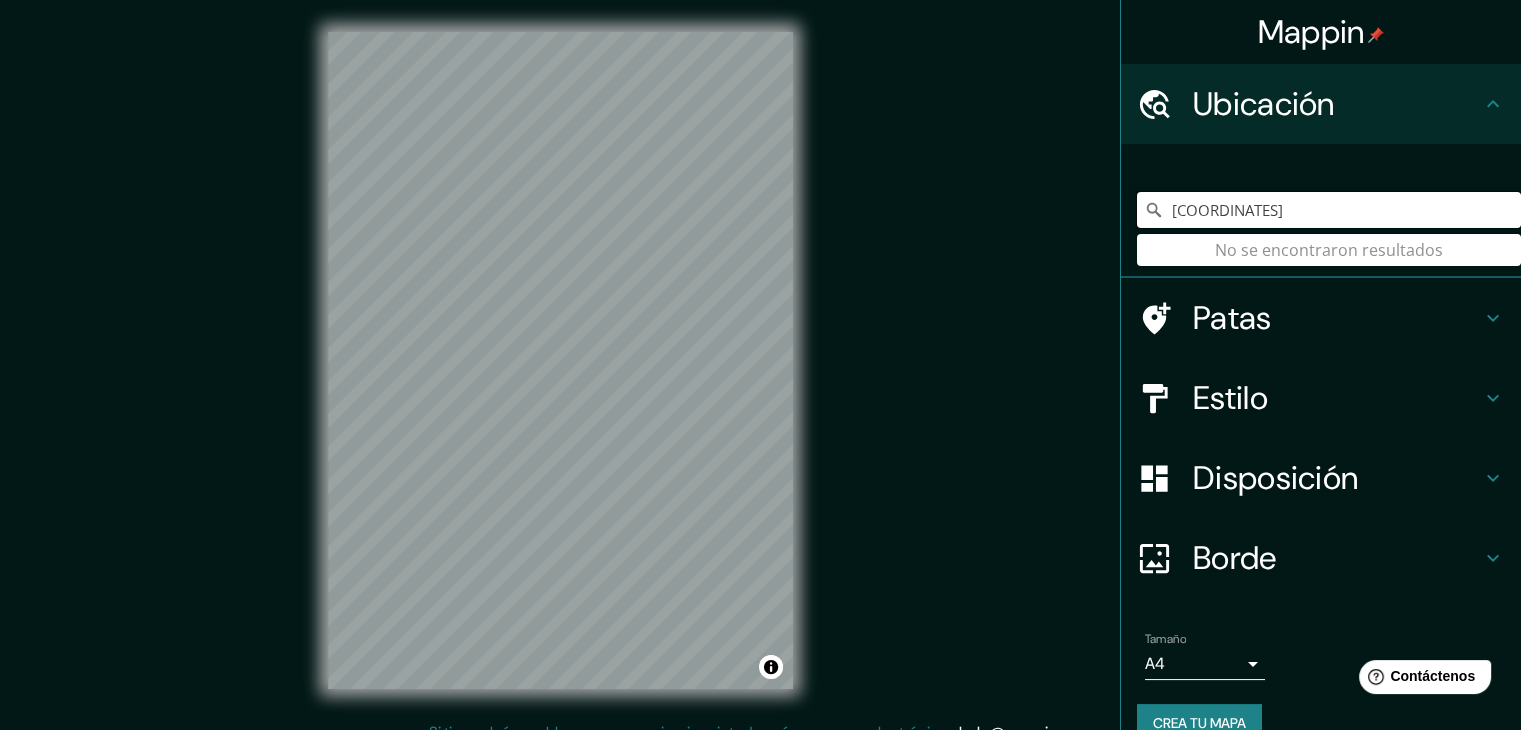drag, startPoint x: 1468, startPoint y: 210, endPoint x: 1104, endPoint y: 193, distance: 364.39676 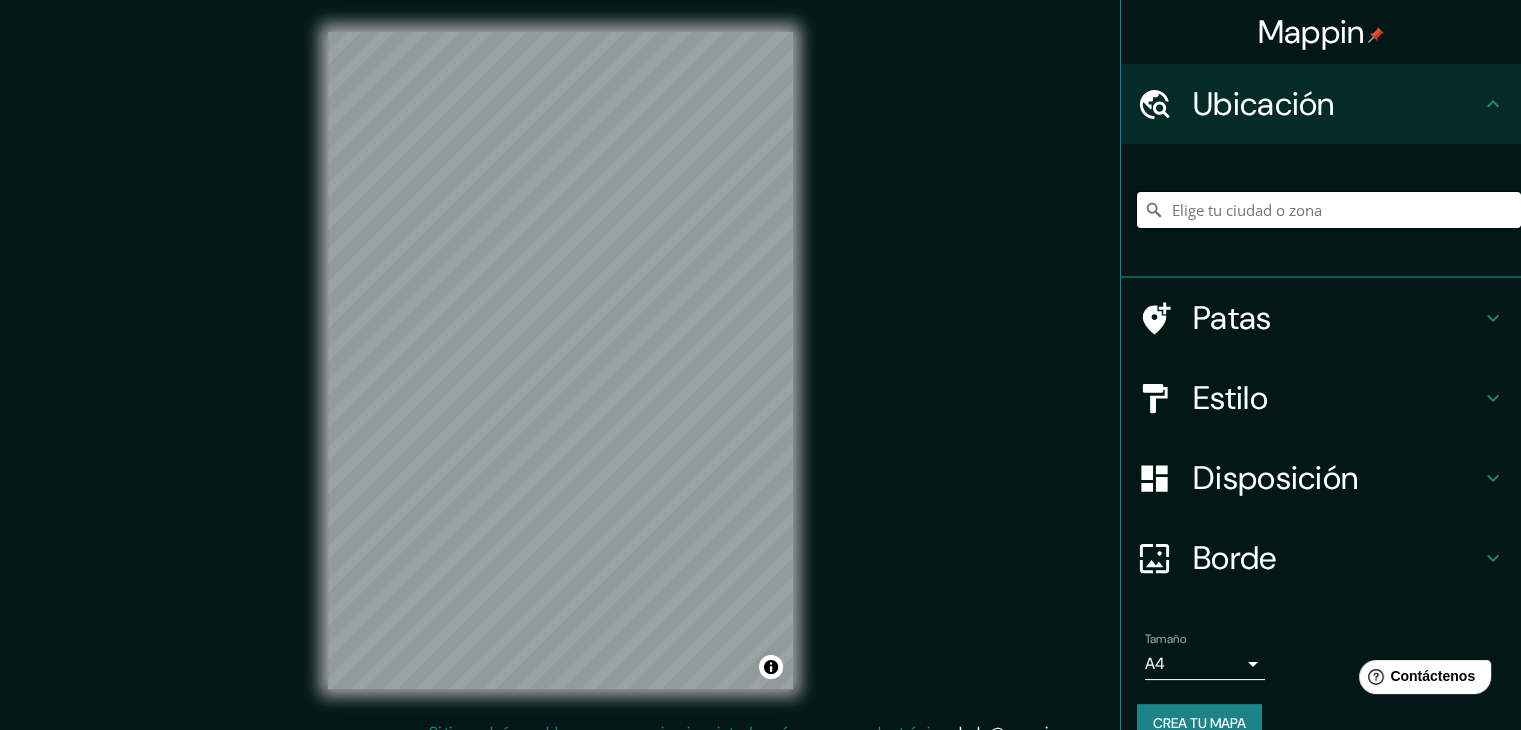 paste on "M9FF+CMJ, Universidad del [REGION], Núcleo Técnico, Av. 16, [CITY], [REGION]" 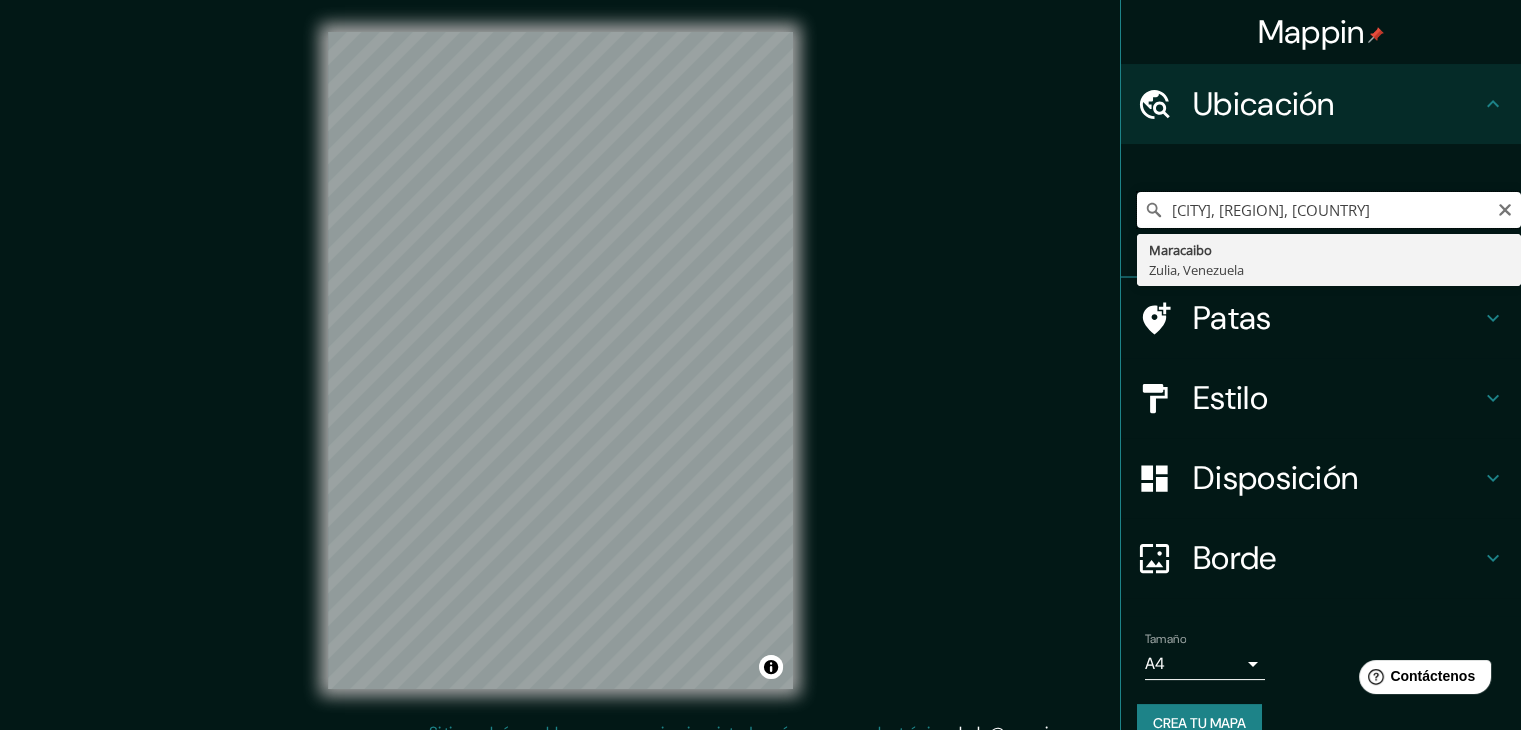 scroll, scrollTop: 0, scrollLeft: 0, axis: both 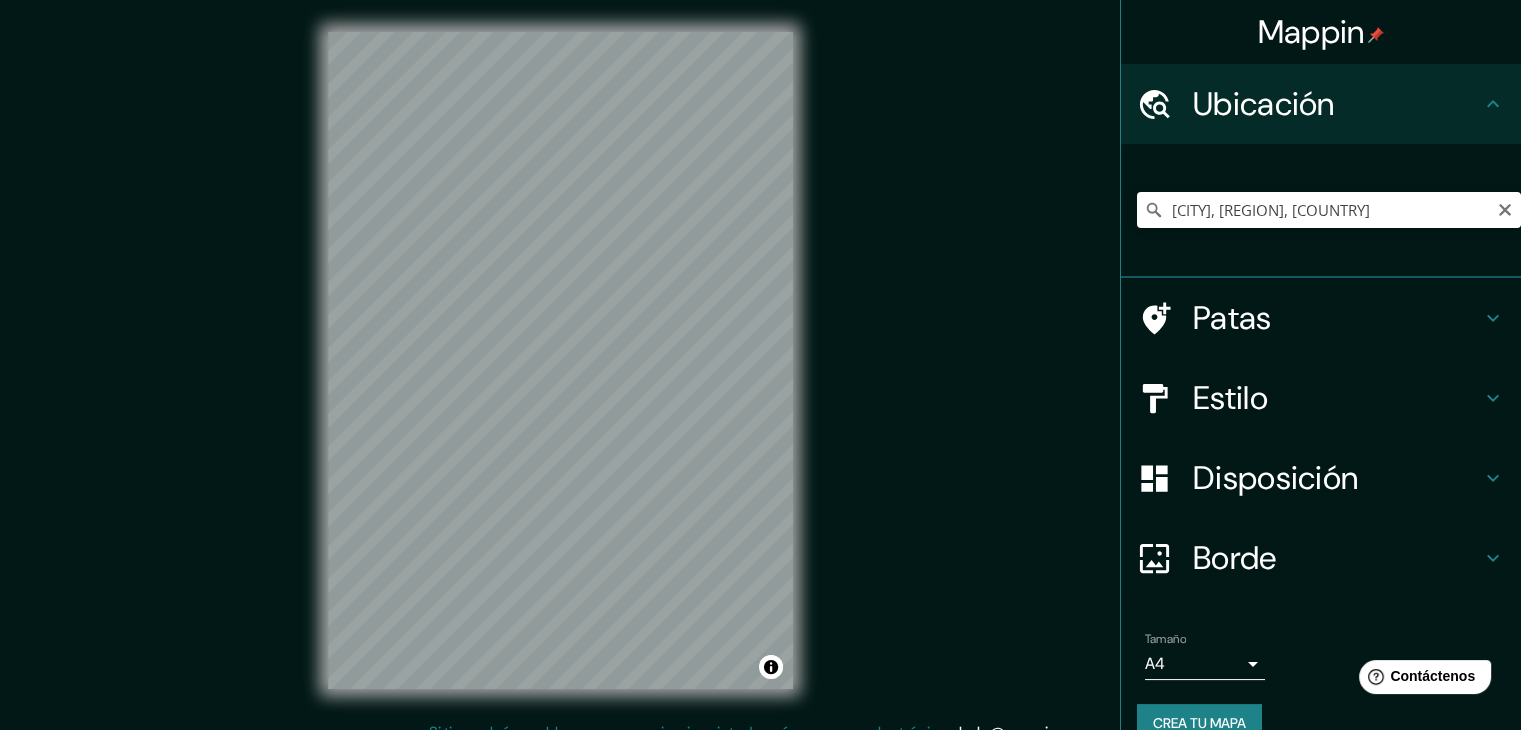 drag, startPoint x: 1324, startPoint y: 217, endPoint x: 1494, endPoint y: 213, distance: 170.04706 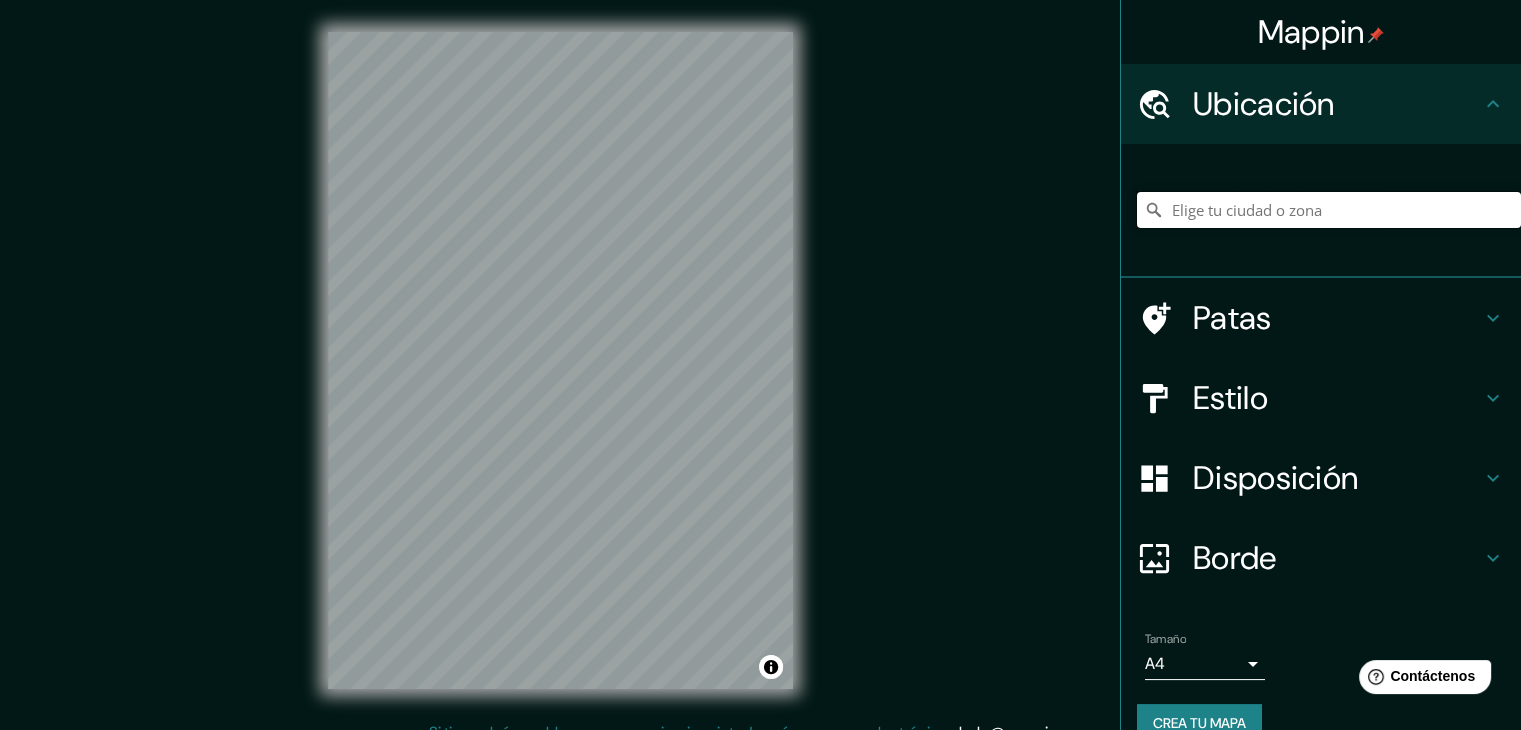 paste on "M9FF+CMJ, Universidad del [REGION], Núcleo Técnico, Av. 16, [CITY], [REGION]" 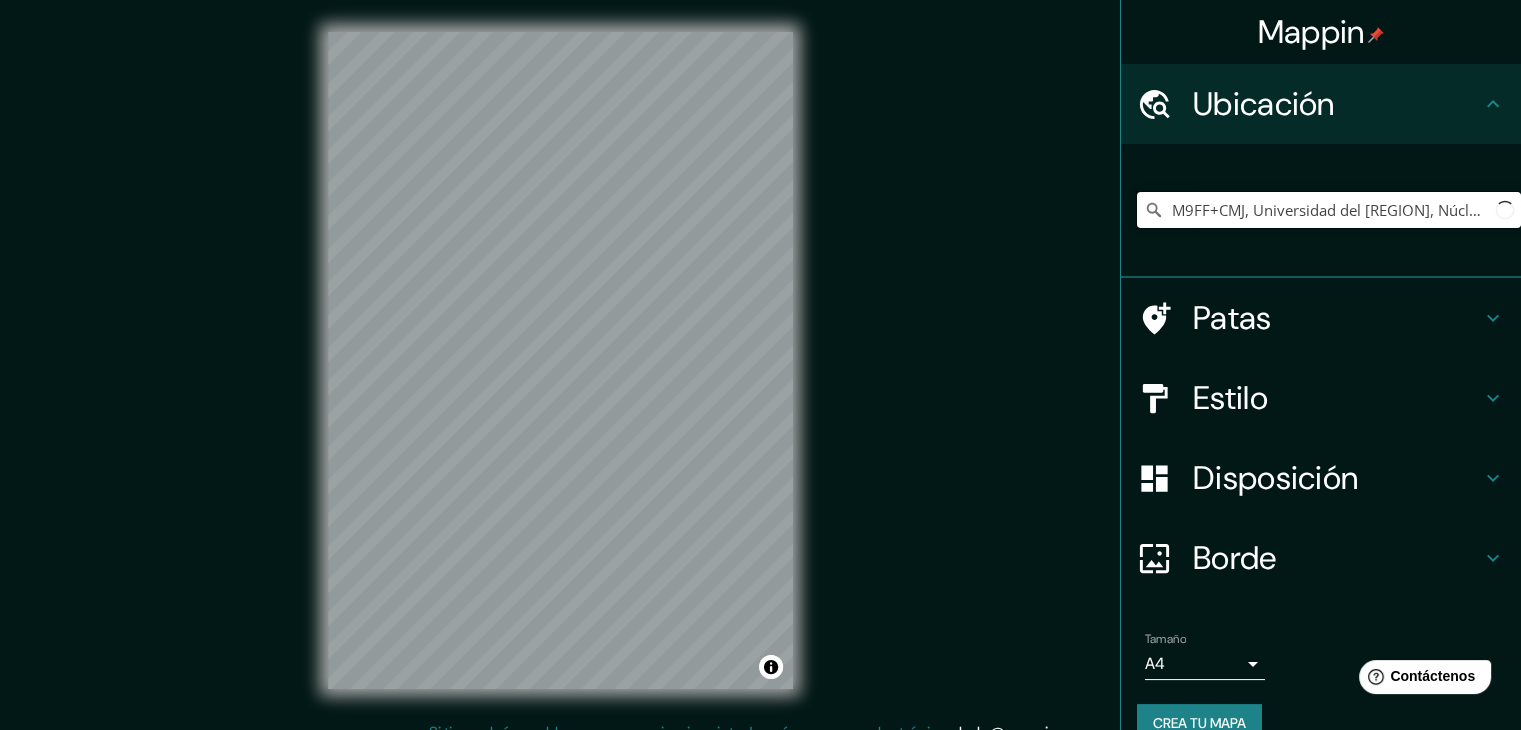 scroll, scrollTop: 0, scrollLeft: 199, axis: horizontal 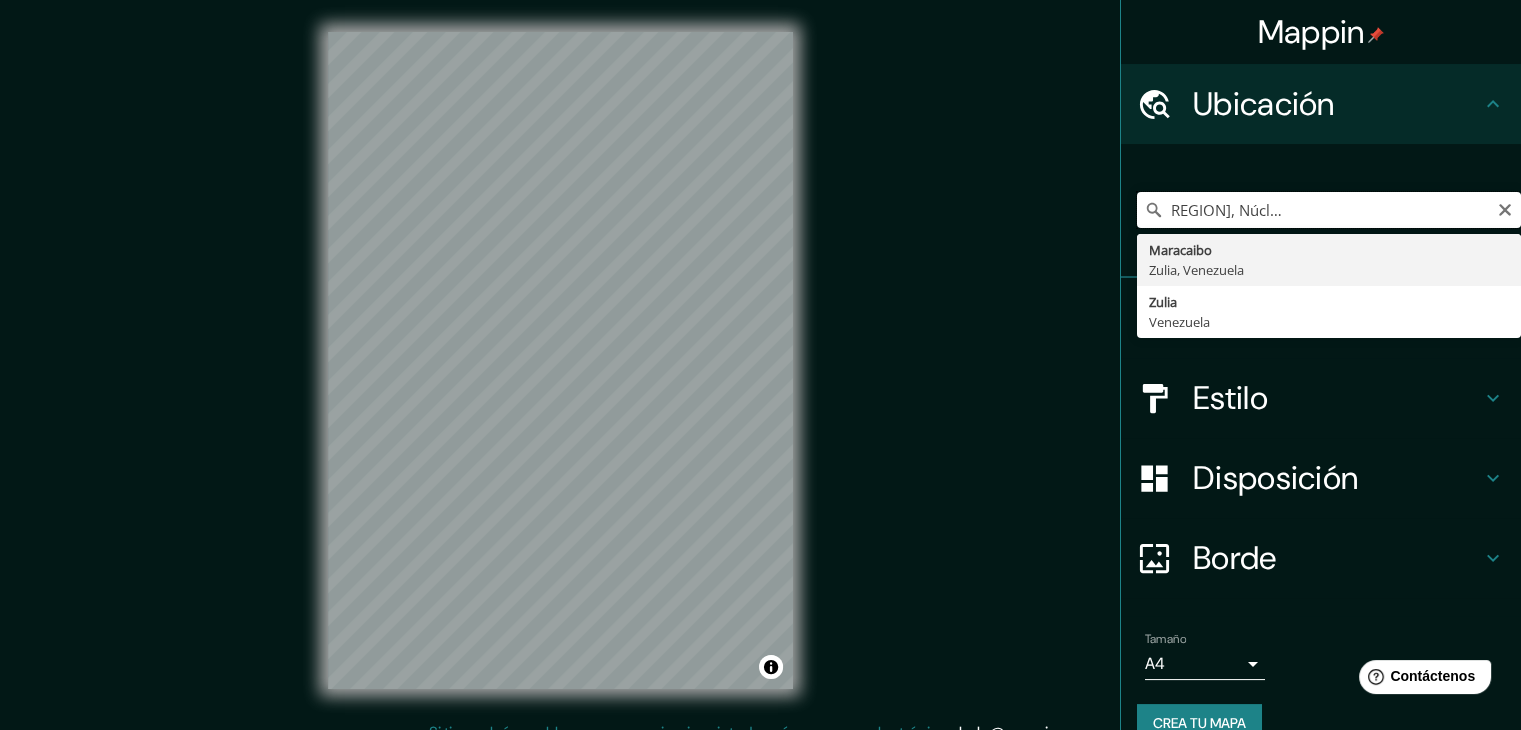 click on "M9FF+CMJ, Universidad del [REGION], Núcleo Técnico, Av. 16, [CITY], [REGION]" at bounding box center (1329, 210) 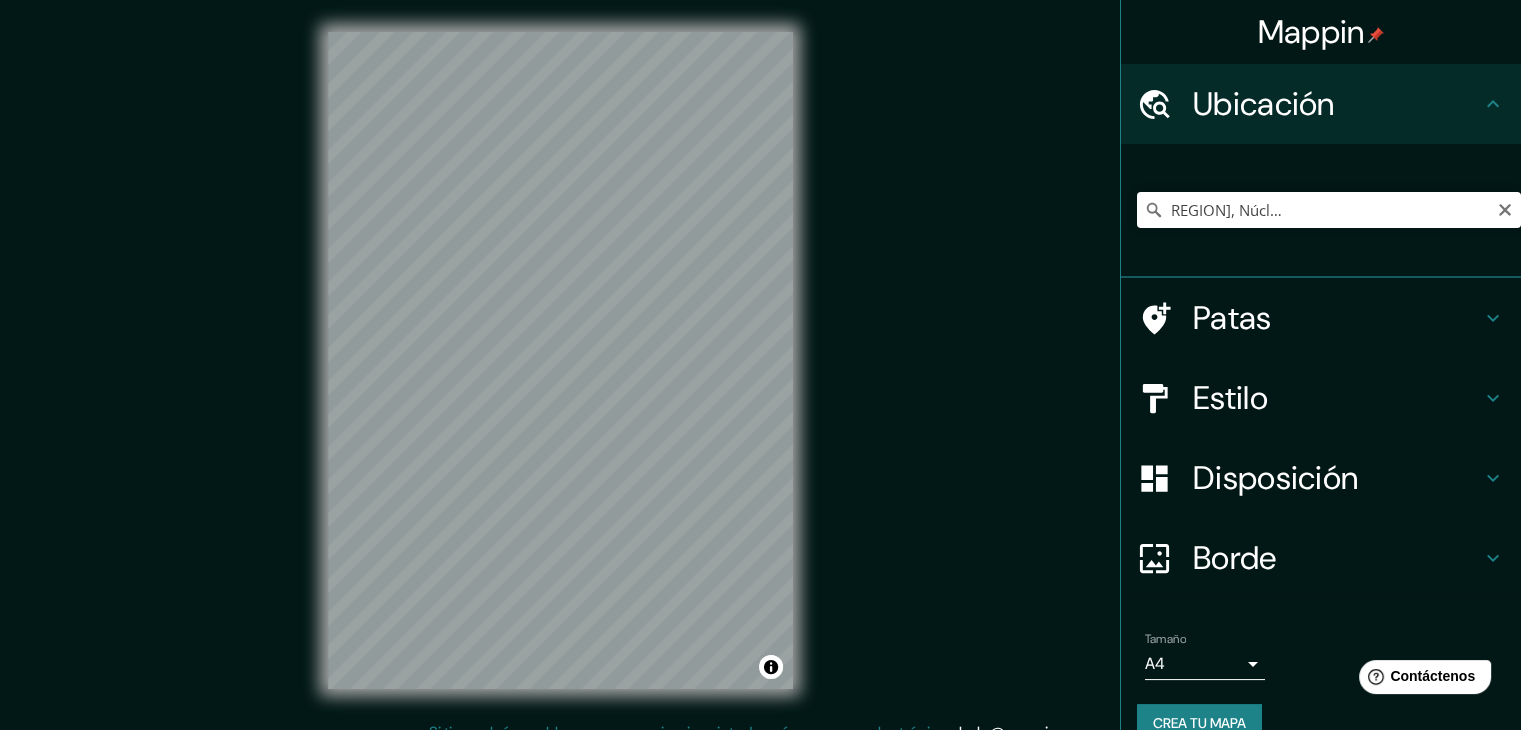 click at bounding box center [1154, 210] 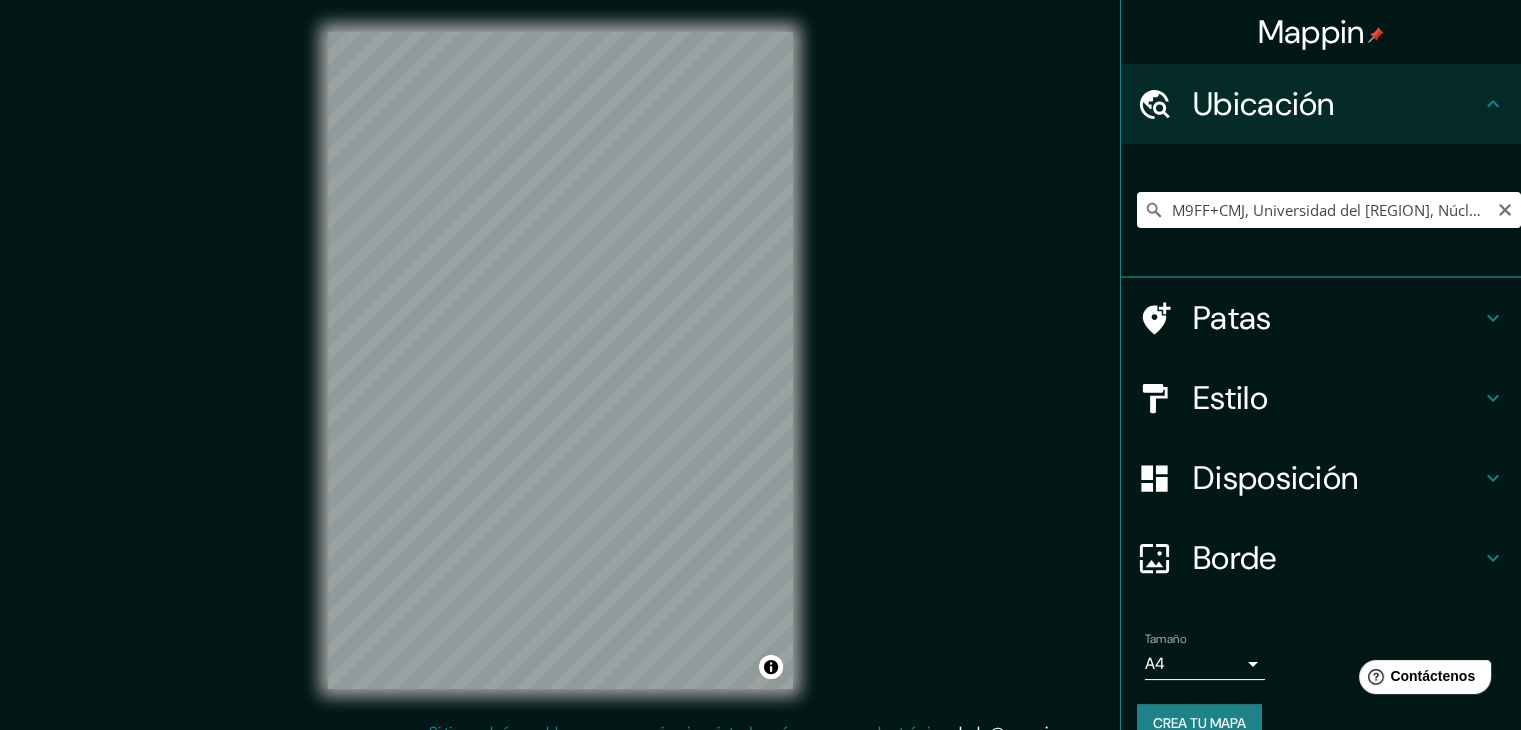 click at bounding box center [1154, 210] 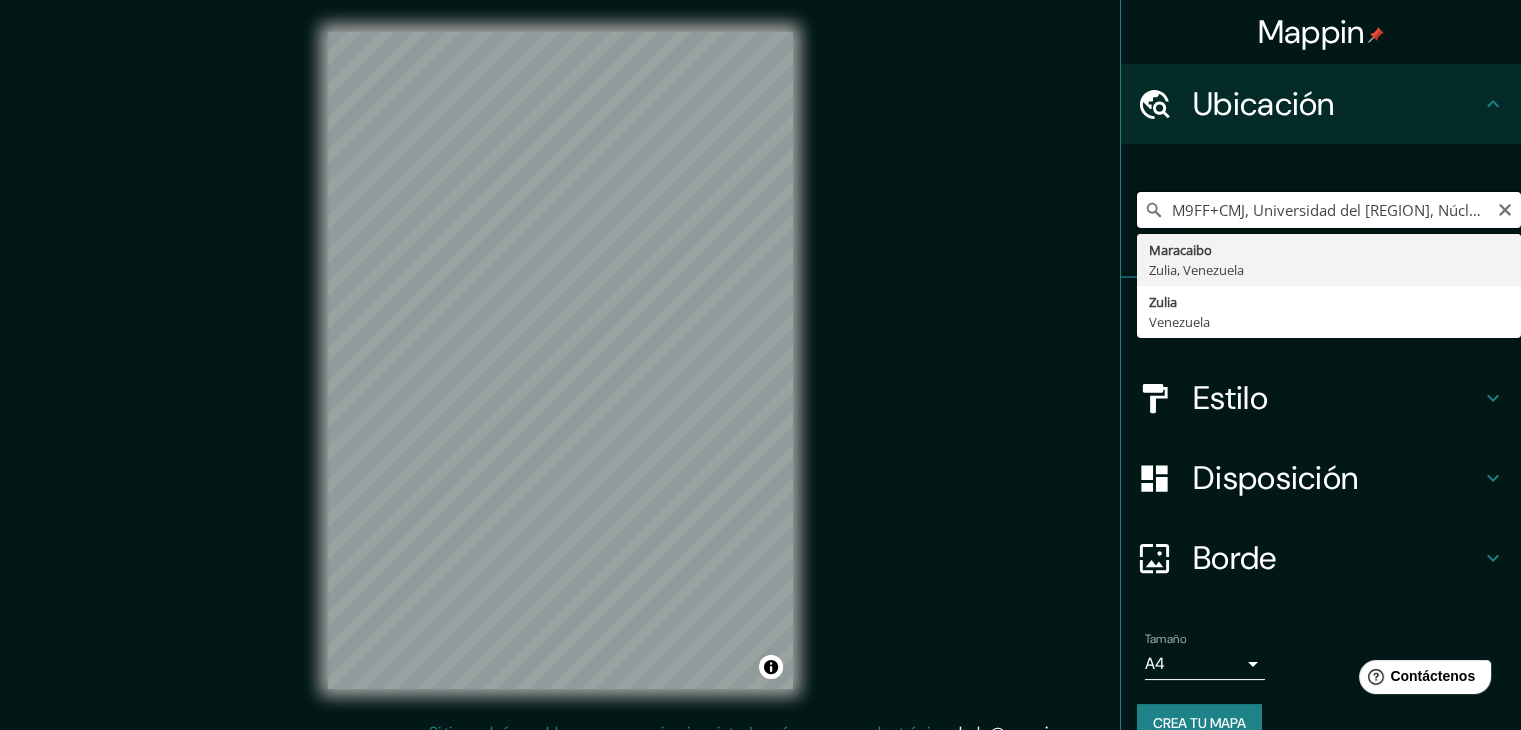 click on "M9FF+CMJ, Universidad del [REGION], Núcleo Técnico, Av. 16, [CITY], [REGION]" at bounding box center (1329, 210) 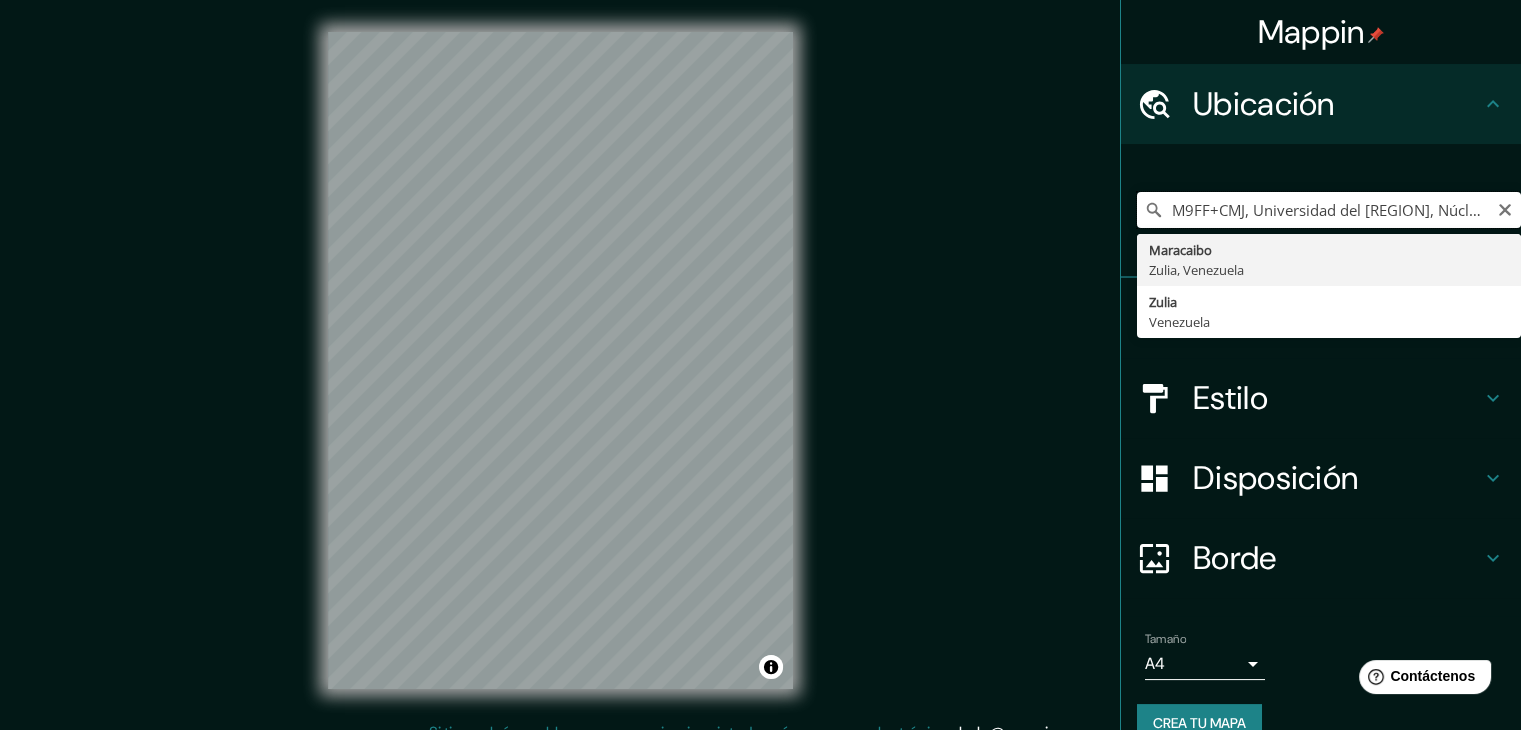 click on "M9FF+CMJ, Universidad del [REGION], Núcleo Técnico, Av. 16, [CITY], [REGION]" at bounding box center [1329, 210] 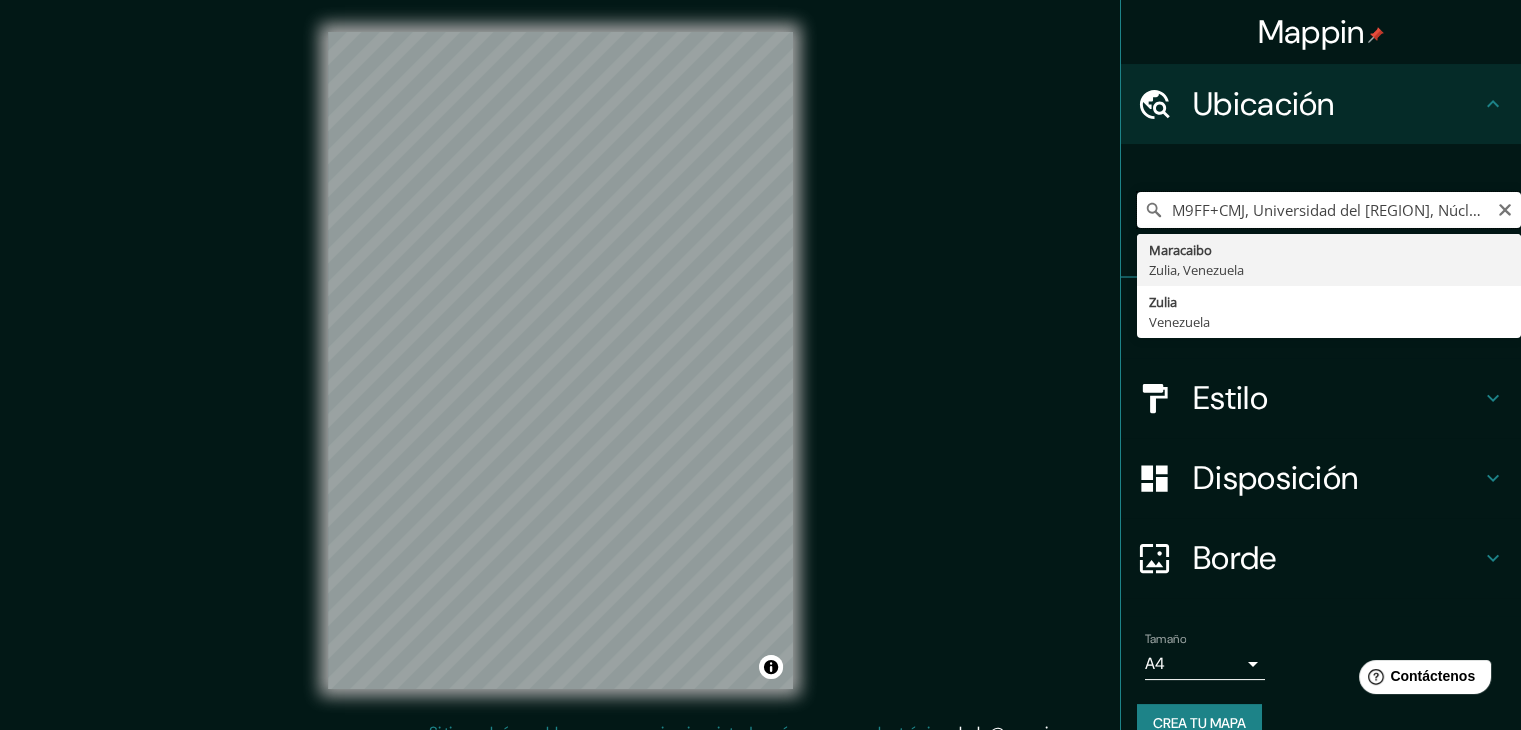 click on "M9FF+CMJ, Universidad del [REGION], Núcleo Técnico, Av. 16, [CITY], [REGION]" at bounding box center [1329, 210] 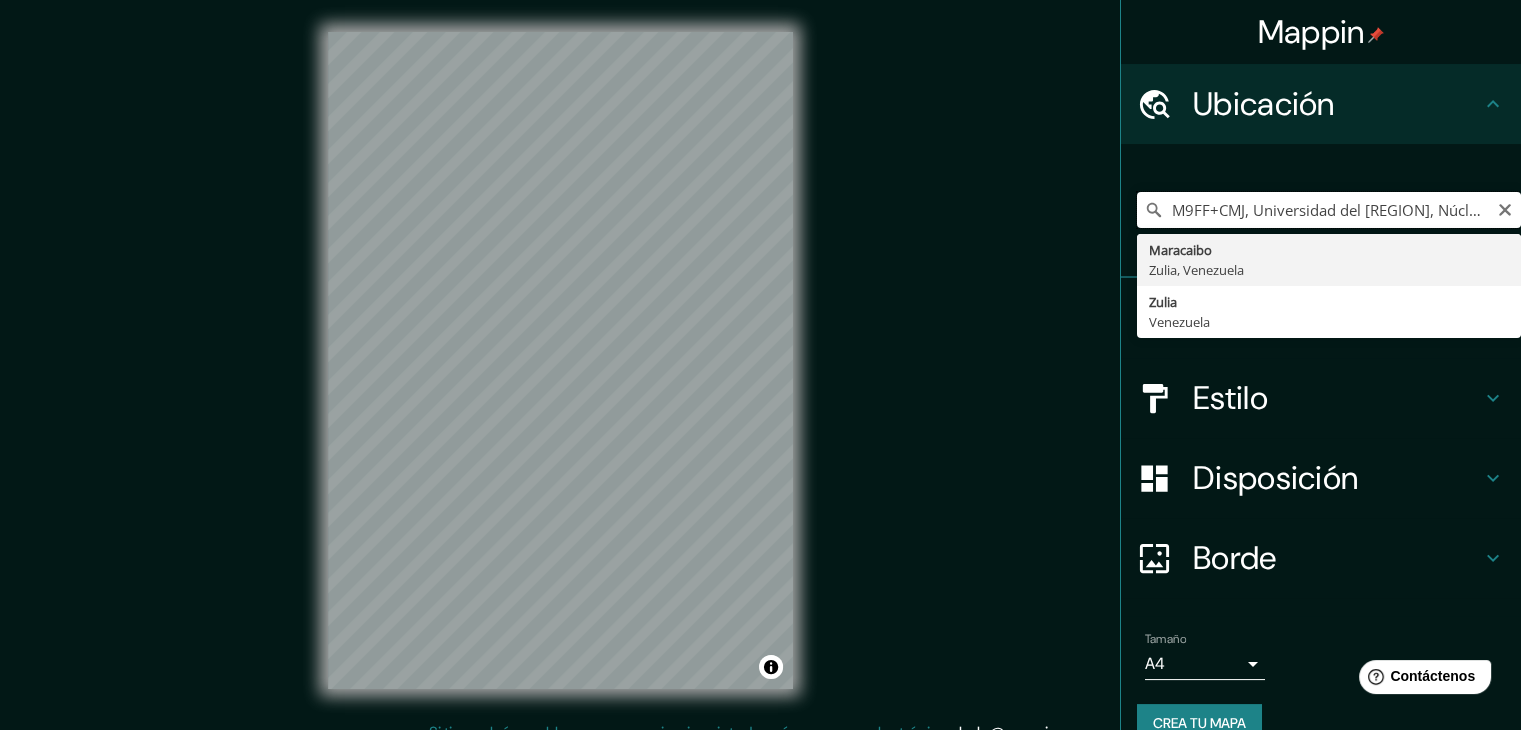 drag, startPoint x: 1235, startPoint y: 214, endPoint x: 1130, endPoint y: 213, distance: 105.00476 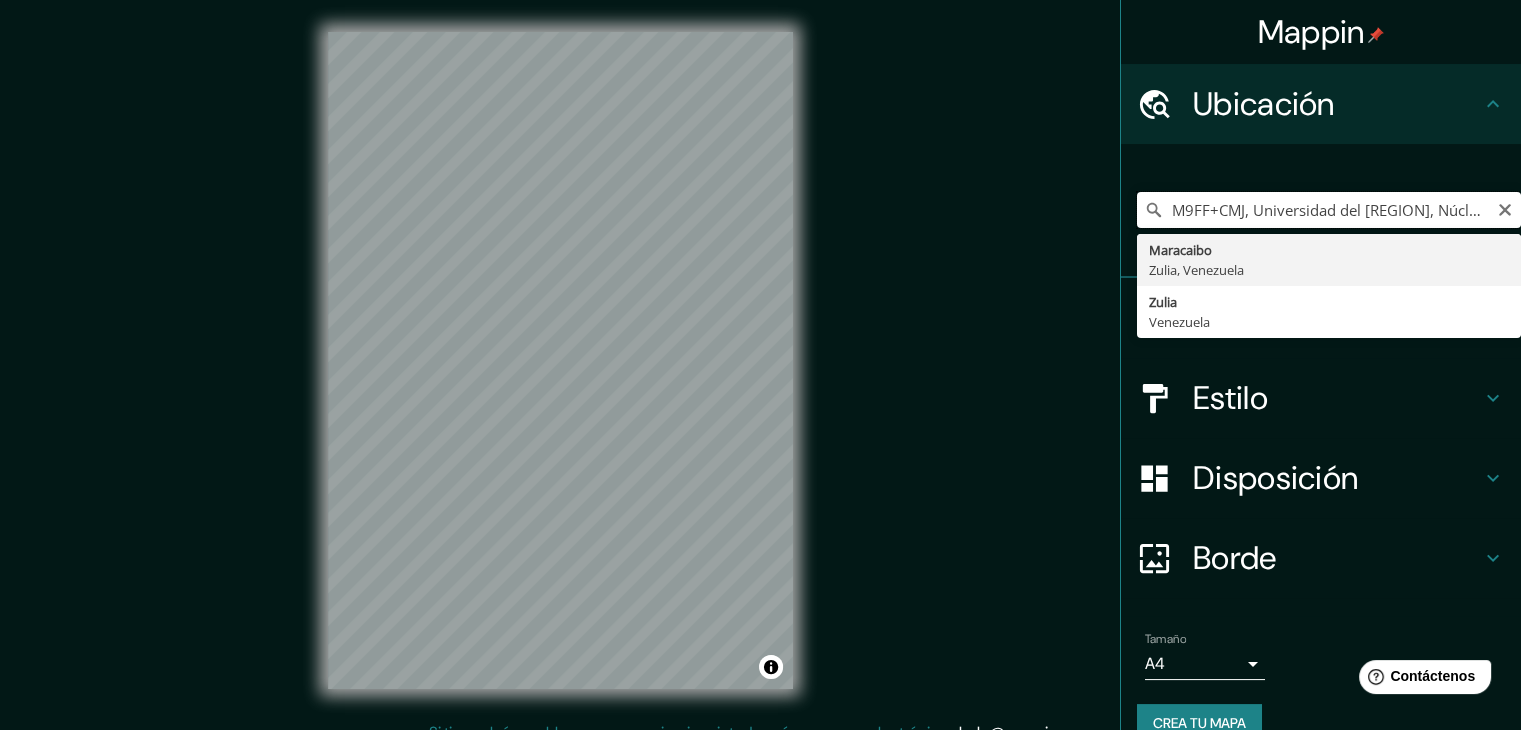 click on "M9FF+CMJ, Universidad del [REGION], Núcleo Técnico, Av. 16, [CITY], [REGION] [CITY] [REGION], [COUNTRY] [REGION]" at bounding box center (1329, 210) 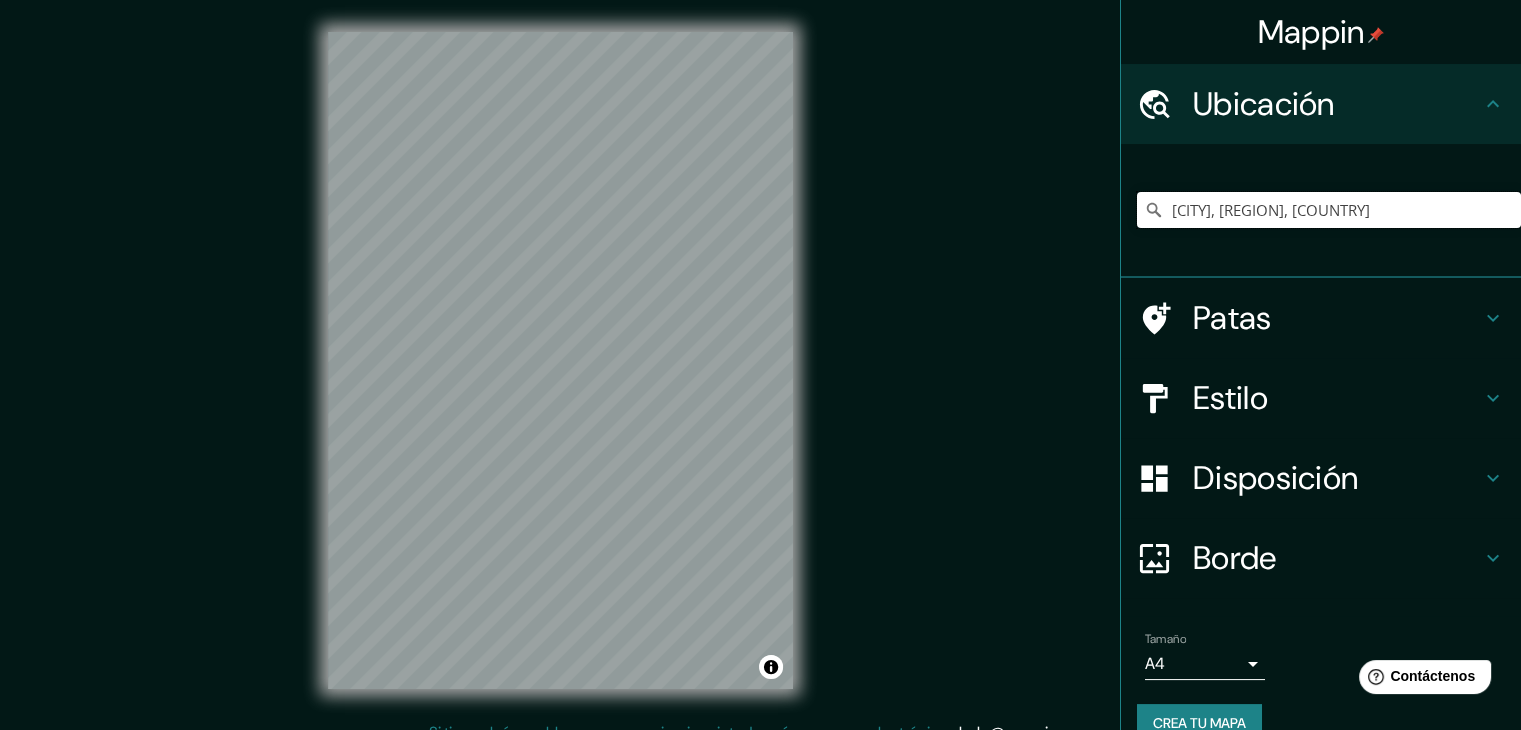 type on "[CITY], [REGION], [COUNTRY]" 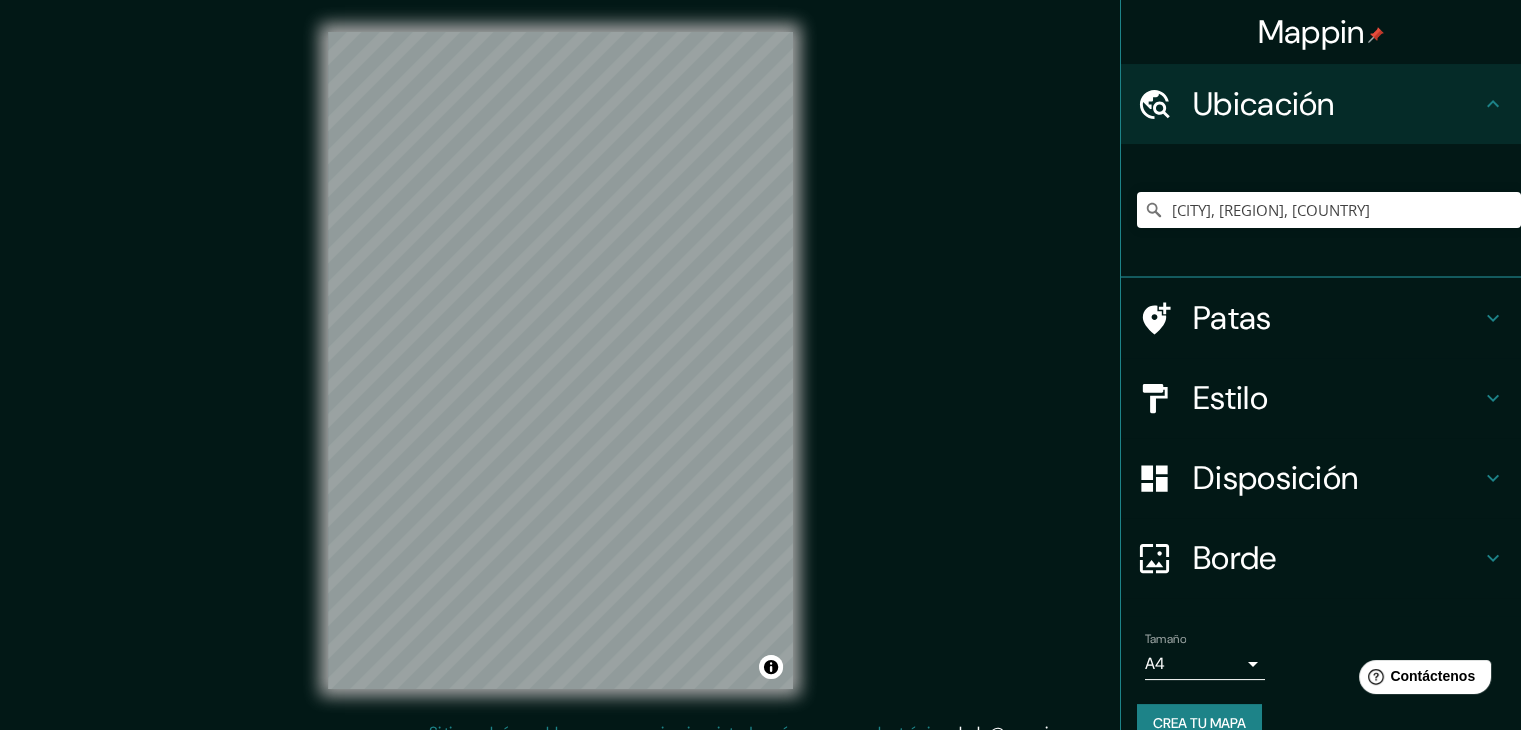 click on "Patas" at bounding box center [1264, 104] 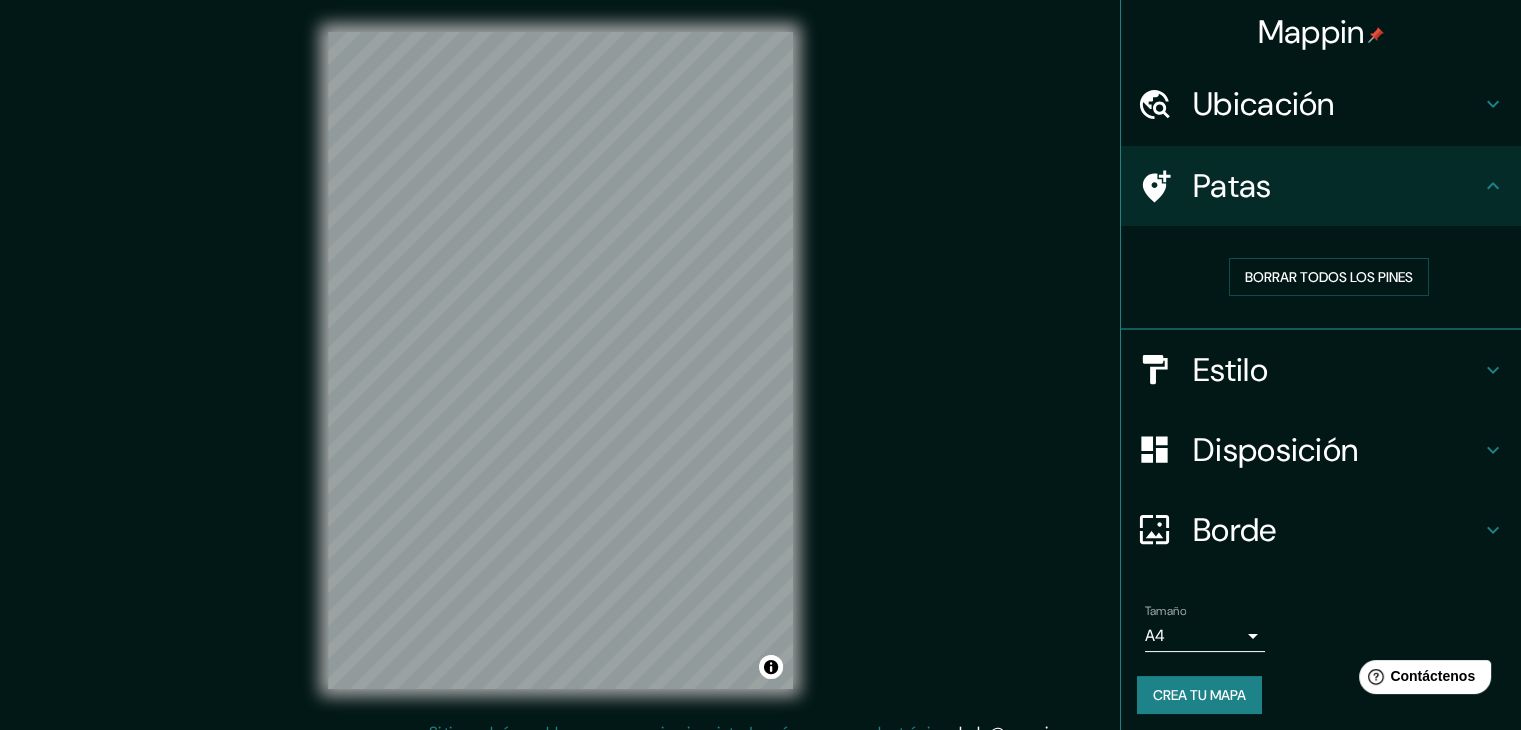 scroll, scrollTop: 5, scrollLeft: 0, axis: vertical 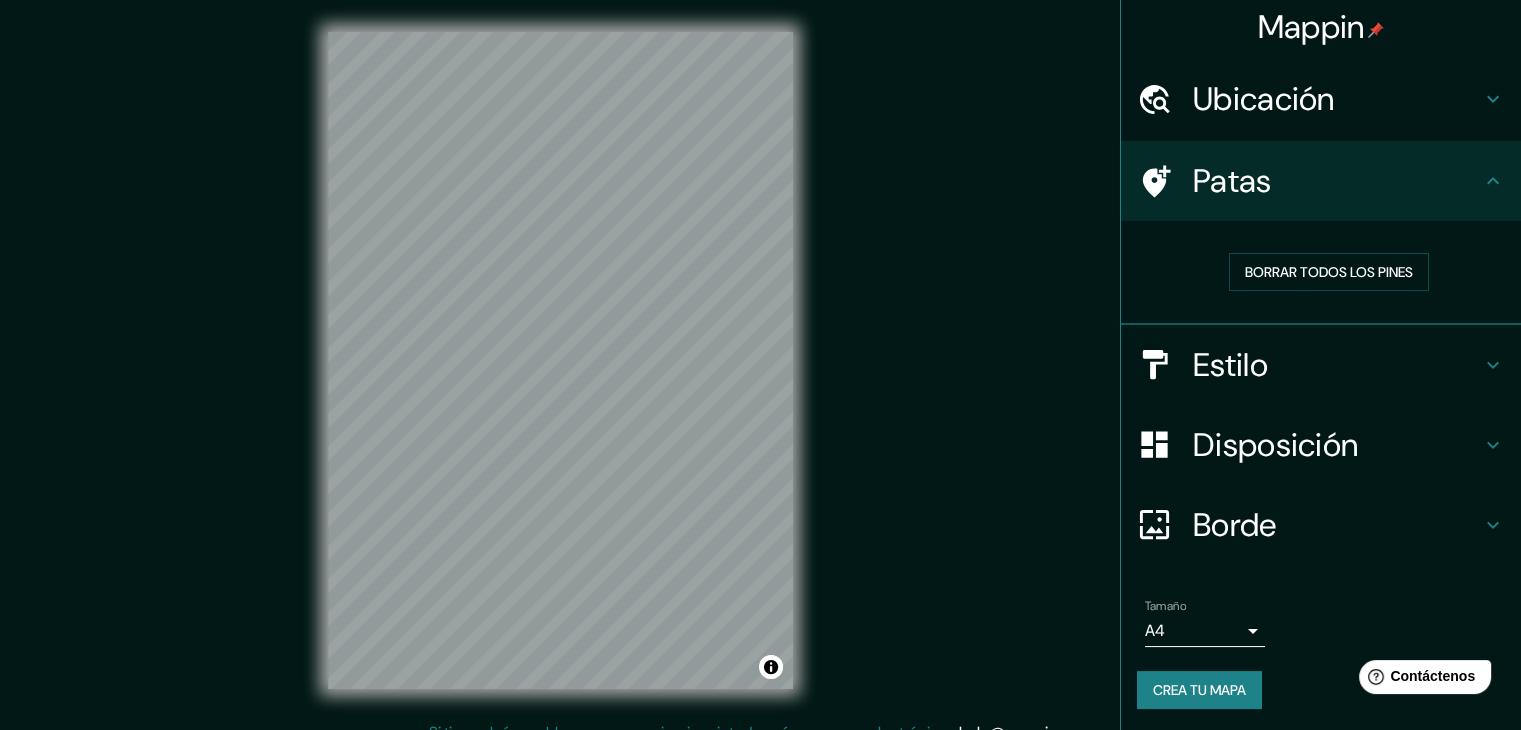 click on "Disposición" at bounding box center [1264, 99] 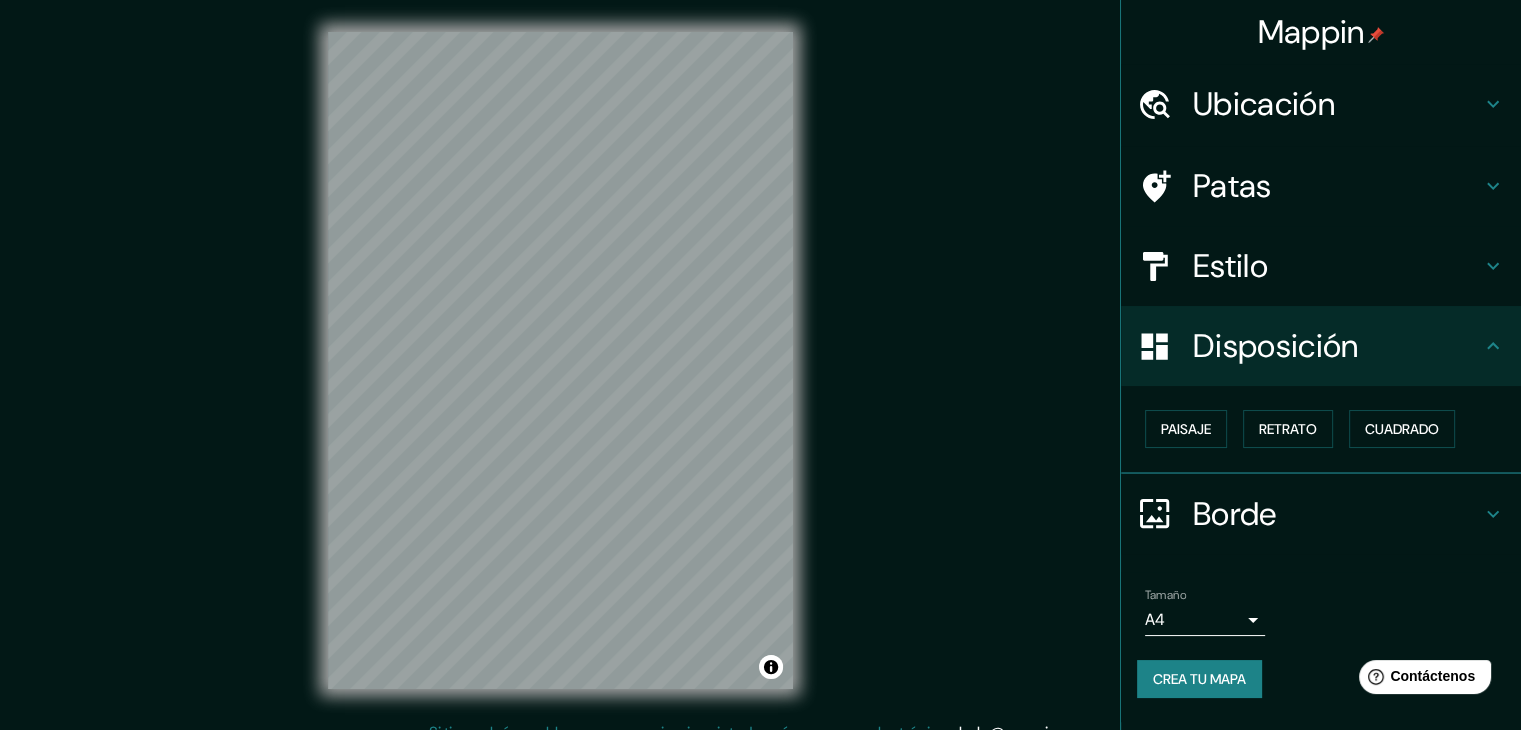 scroll, scrollTop: 0, scrollLeft: 0, axis: both 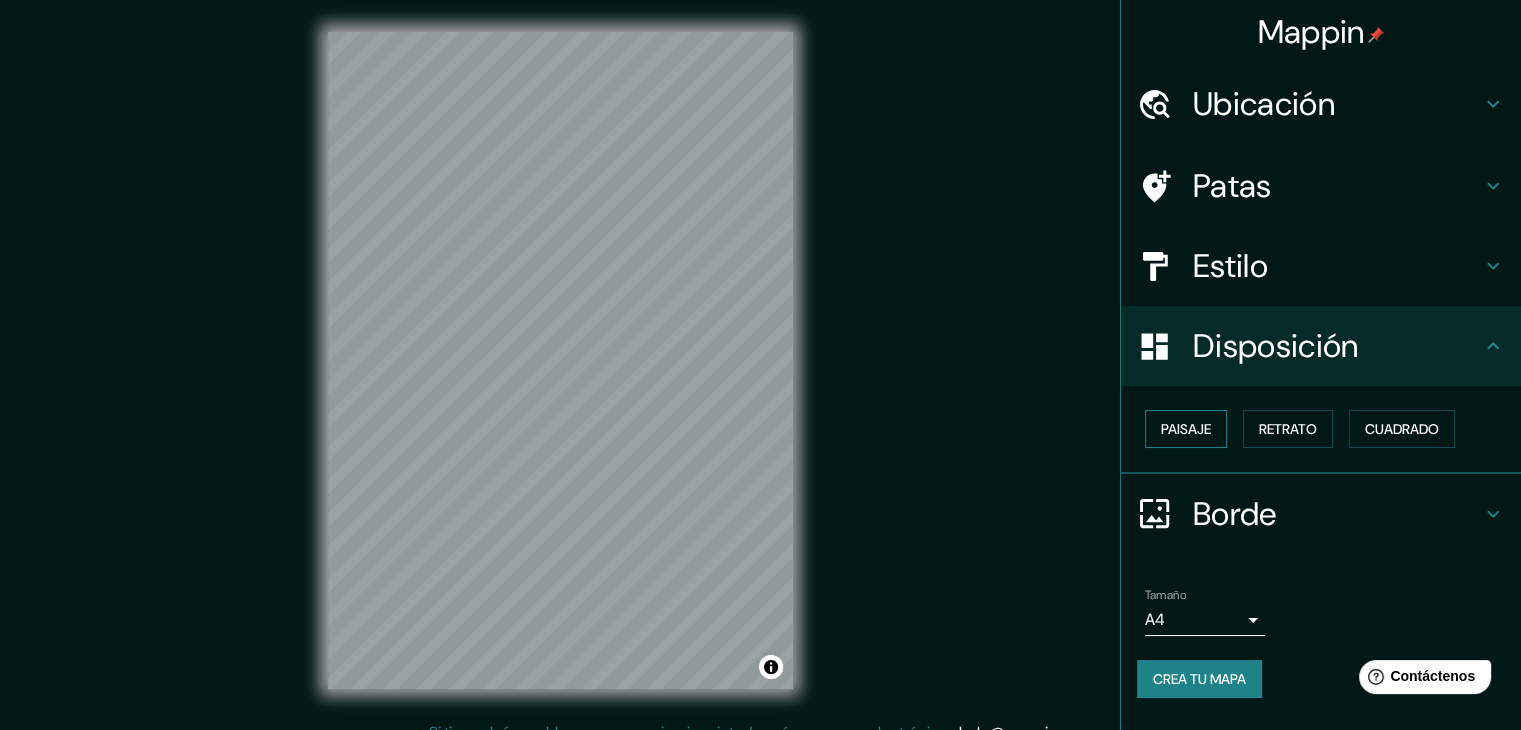 click on "Paisaje" at bounding box center [1186, 429] 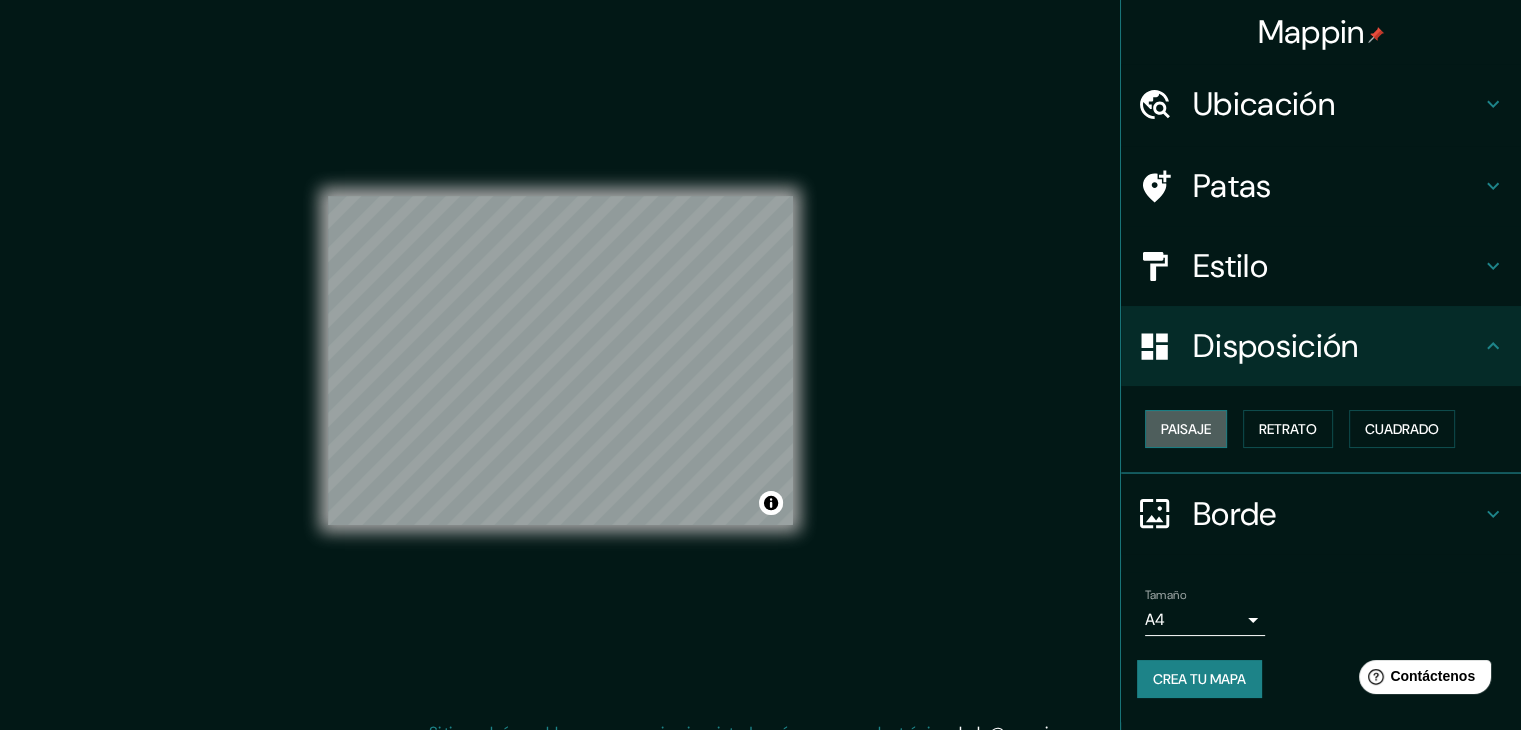 click on "Paisaje" at bounding box center [1186, 429] 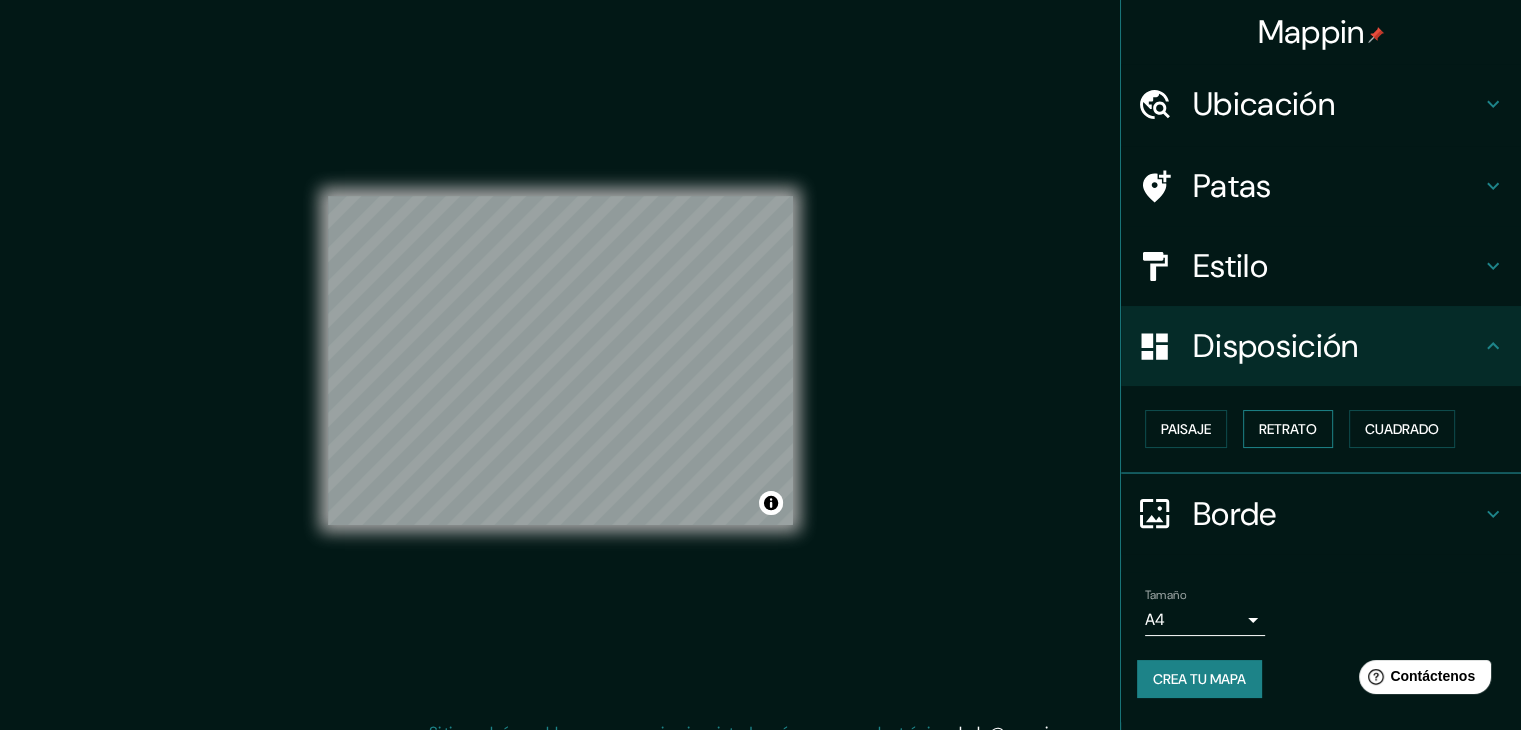 click on "Retrato" at bounding box center [1186, 429] 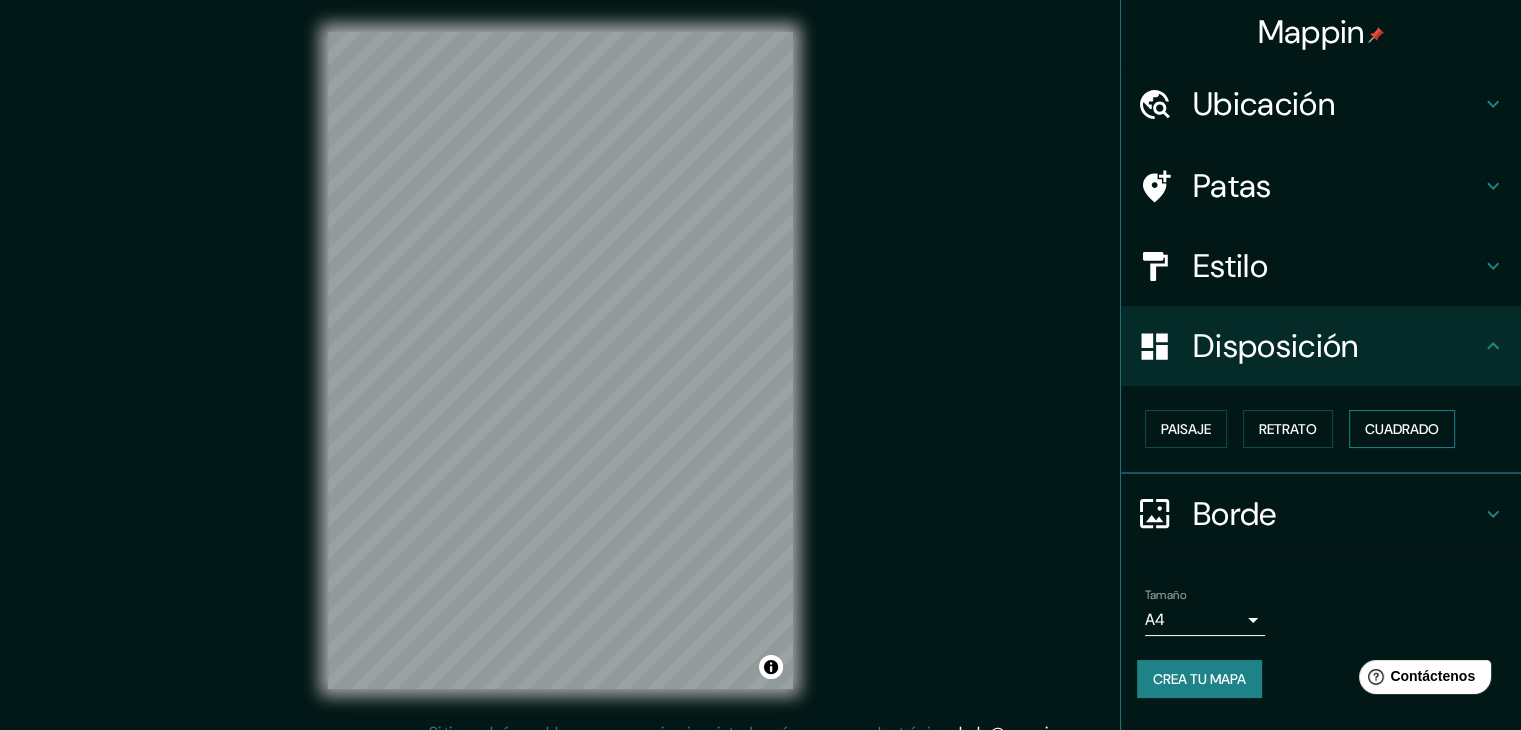 click on "Cuadrado" at bounding box center [1186, 429] 